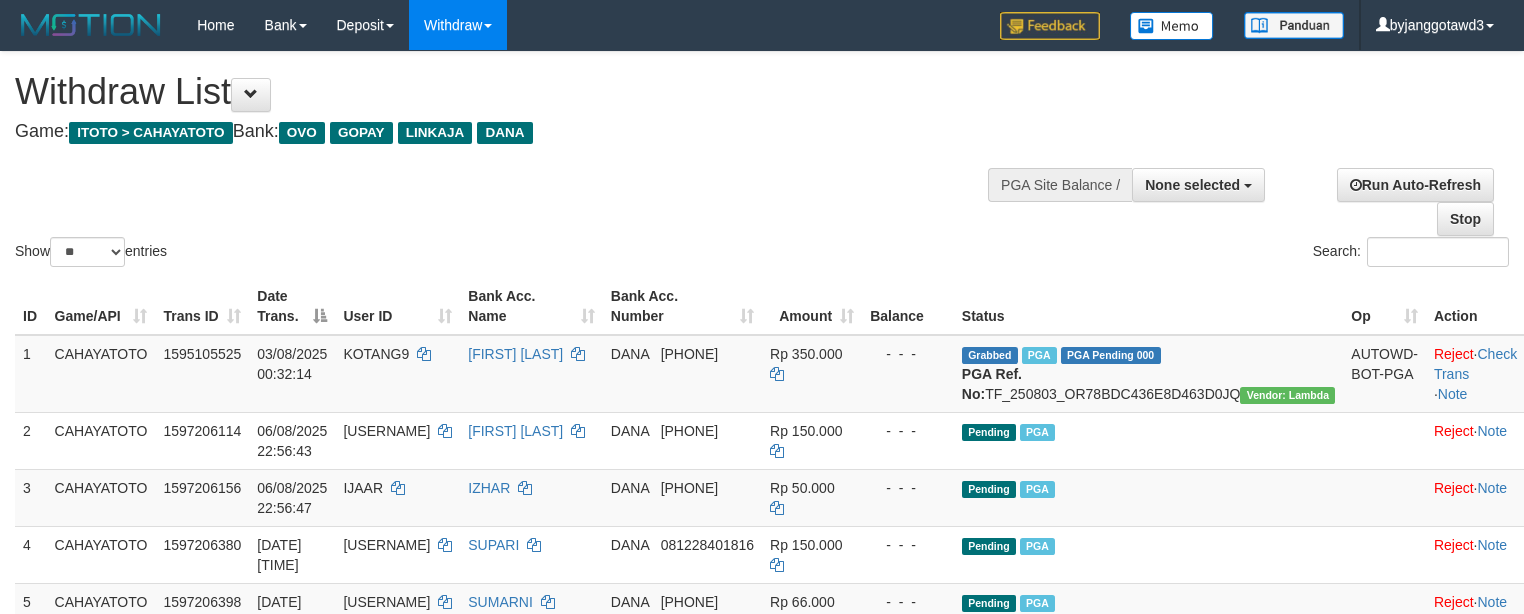 select 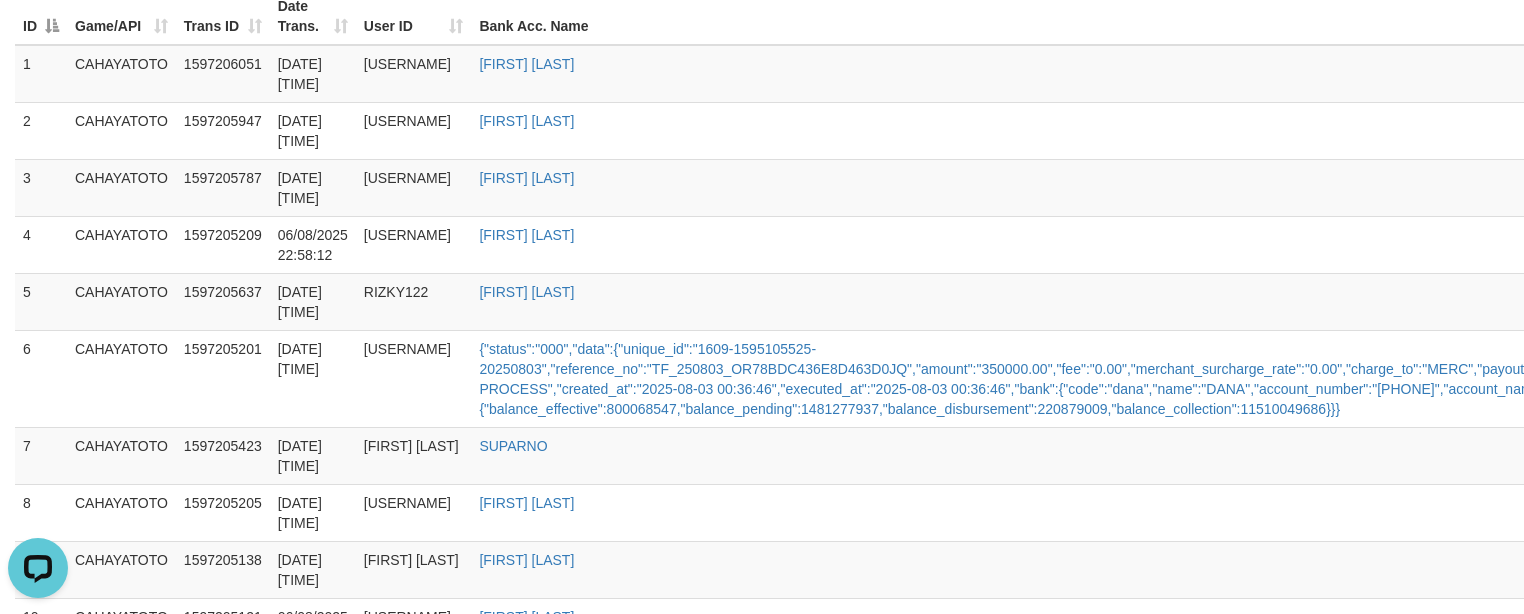 scroll, scrollTop: 0, scrollLeft: 0, axis: both 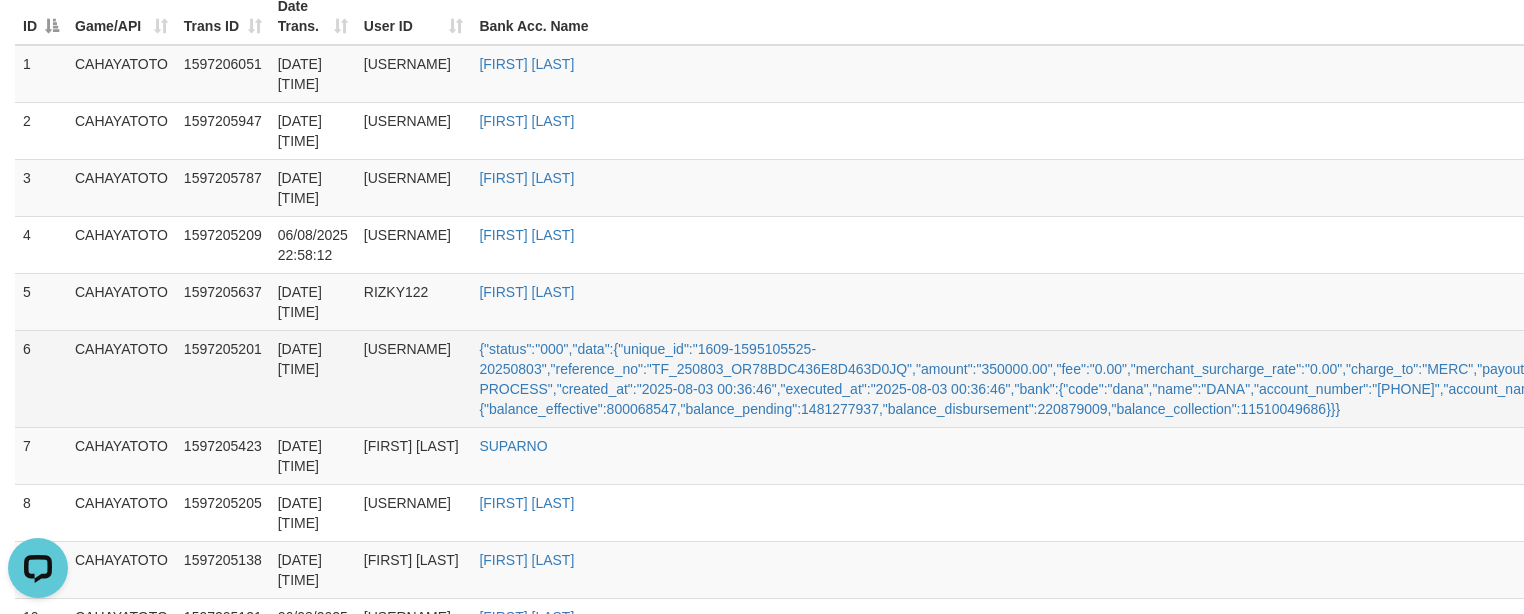 click on "Rp 100,000" at bounding box center [2193, 379] 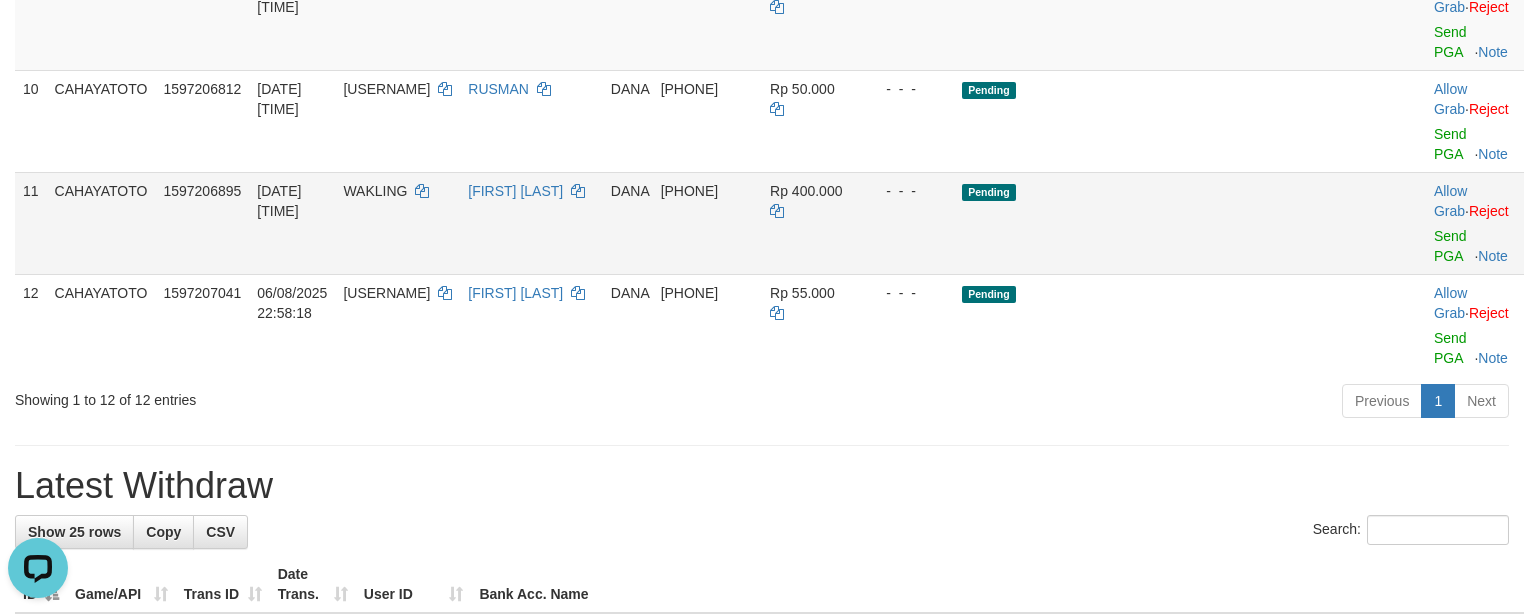 scroll, scrollTop: 639, scrollLeft: 0, axis: vertical 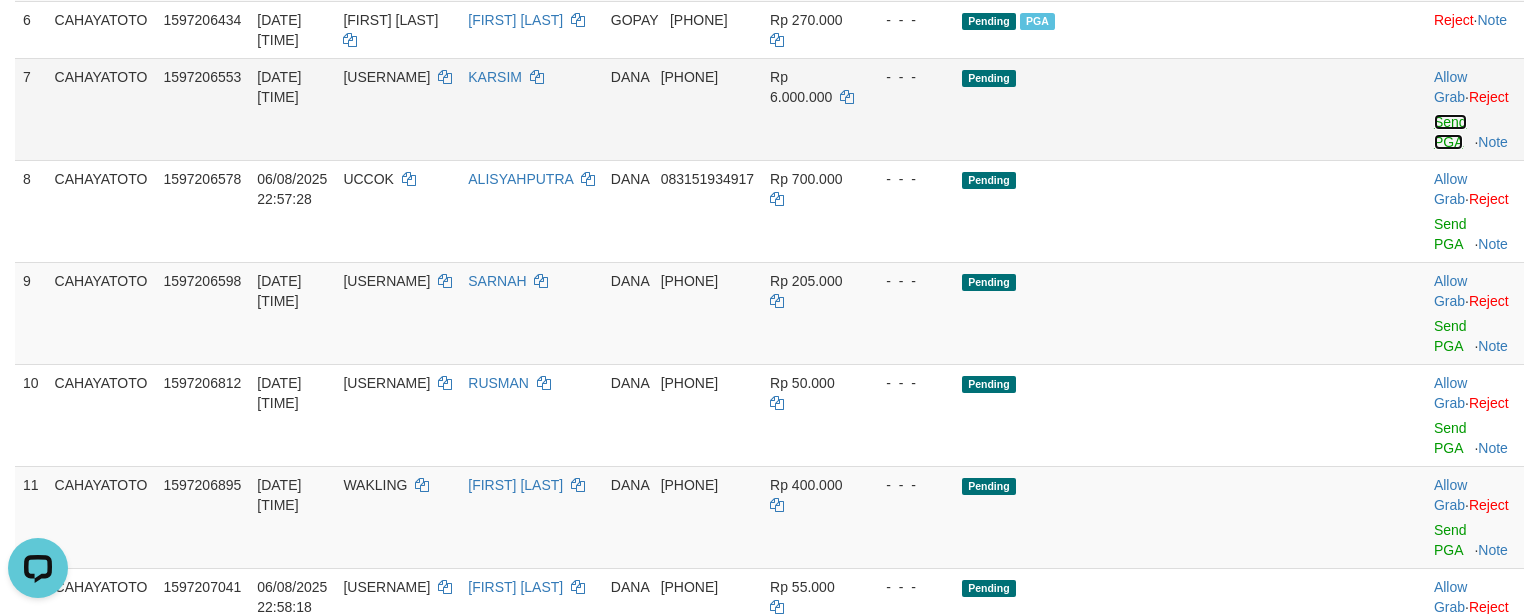 click on "Send PGA" at bounding box center (1450, 132) 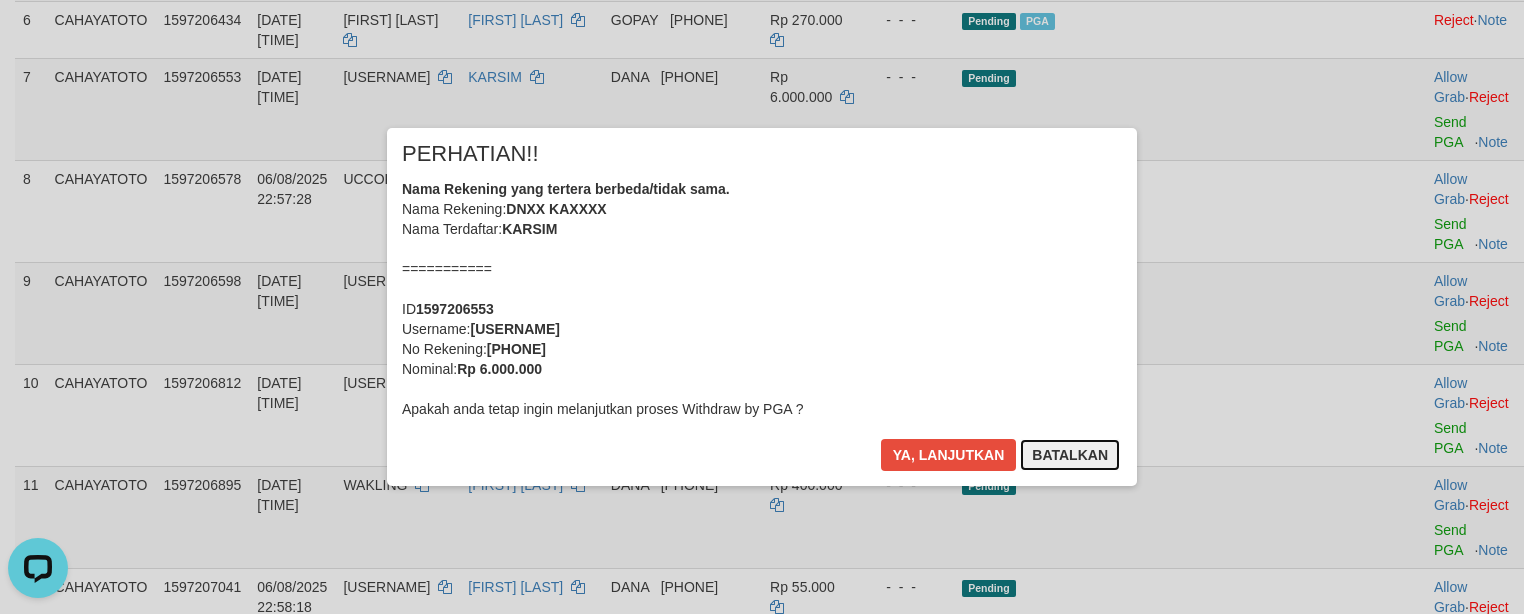 click on "Batalkan" at bounding box center [1070, 455] 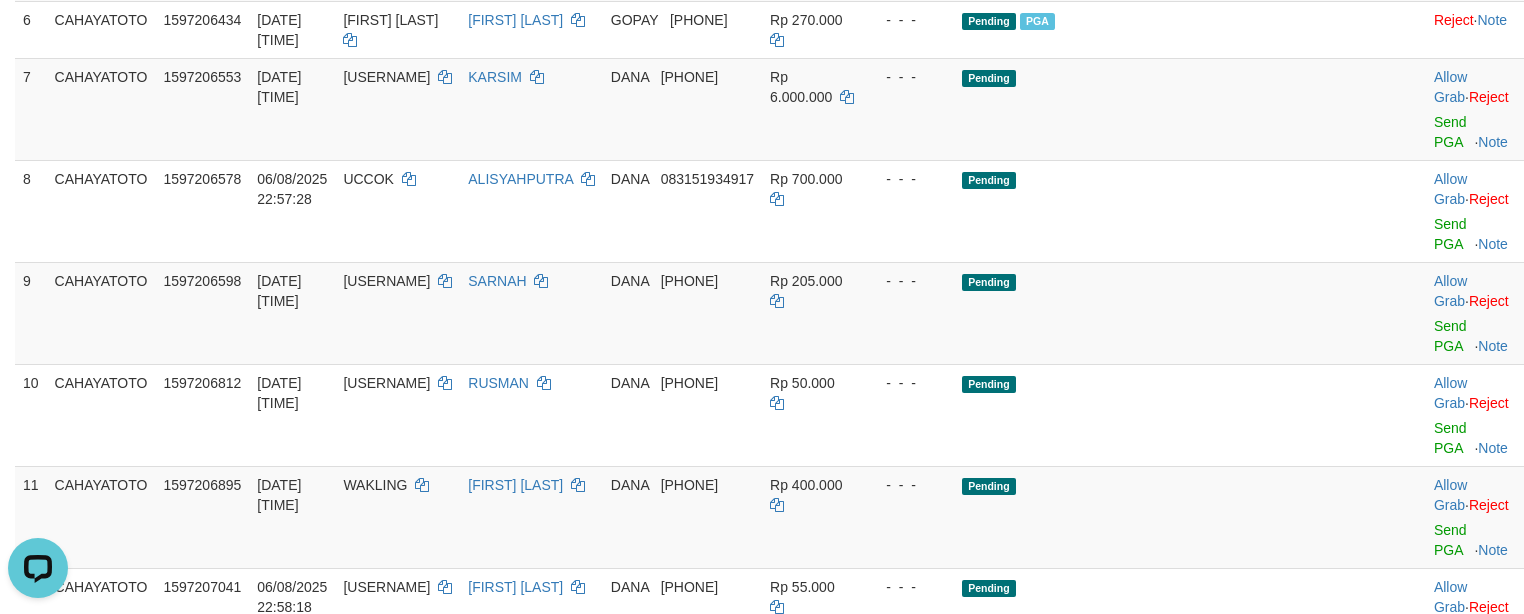 click on "Pending" at bounding box center (1148, 313) 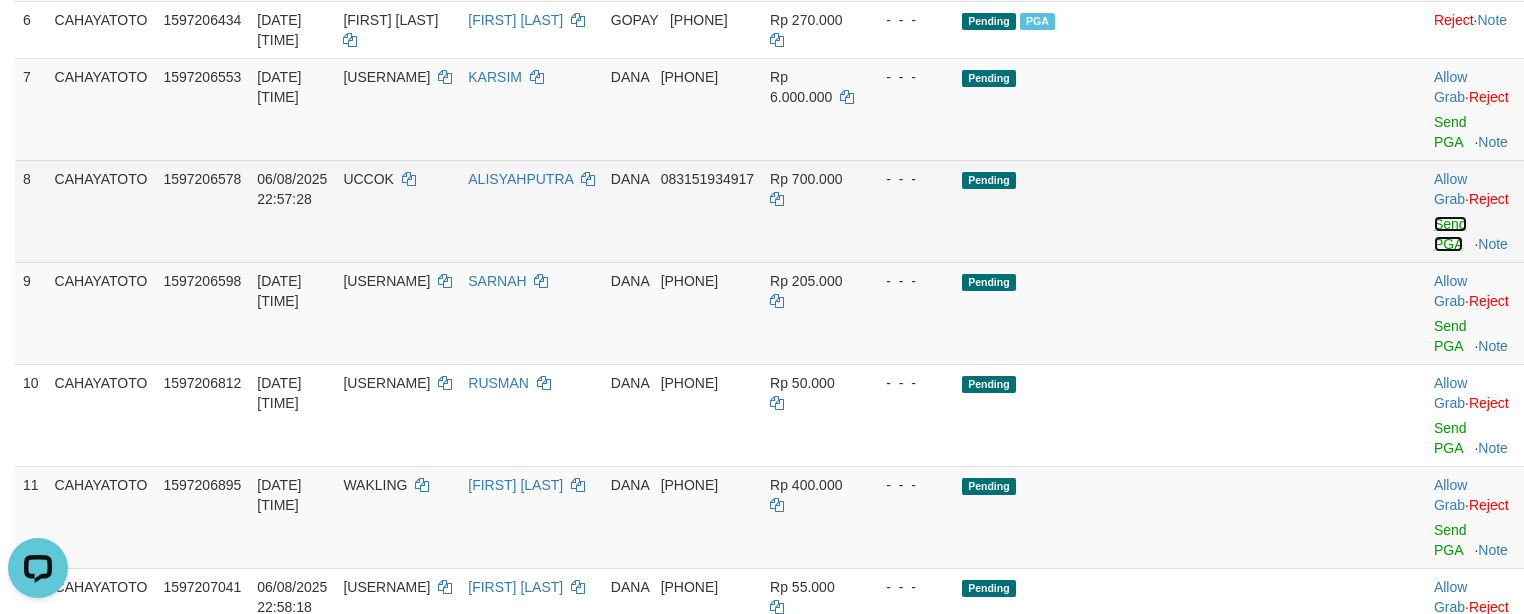 click on "Send PGA" at bounding box center (1450, 234) 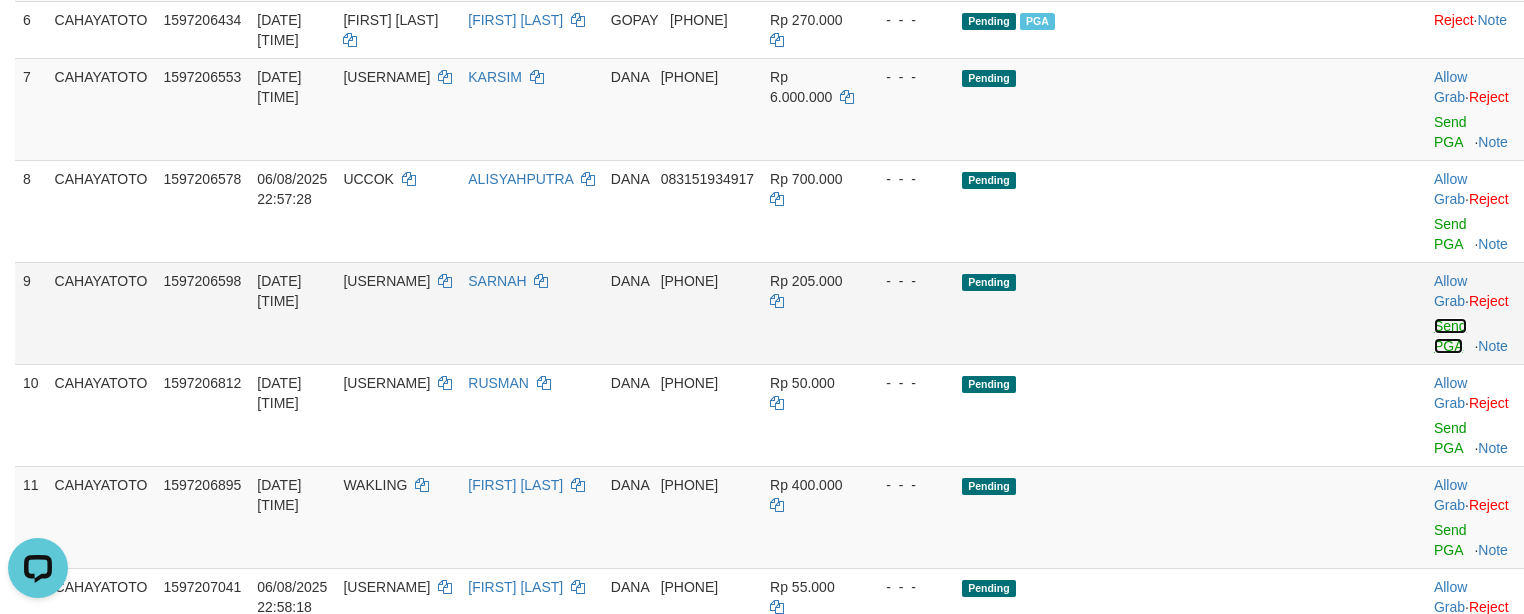 click on "Send PGA" at bounding box center (1450, 336) 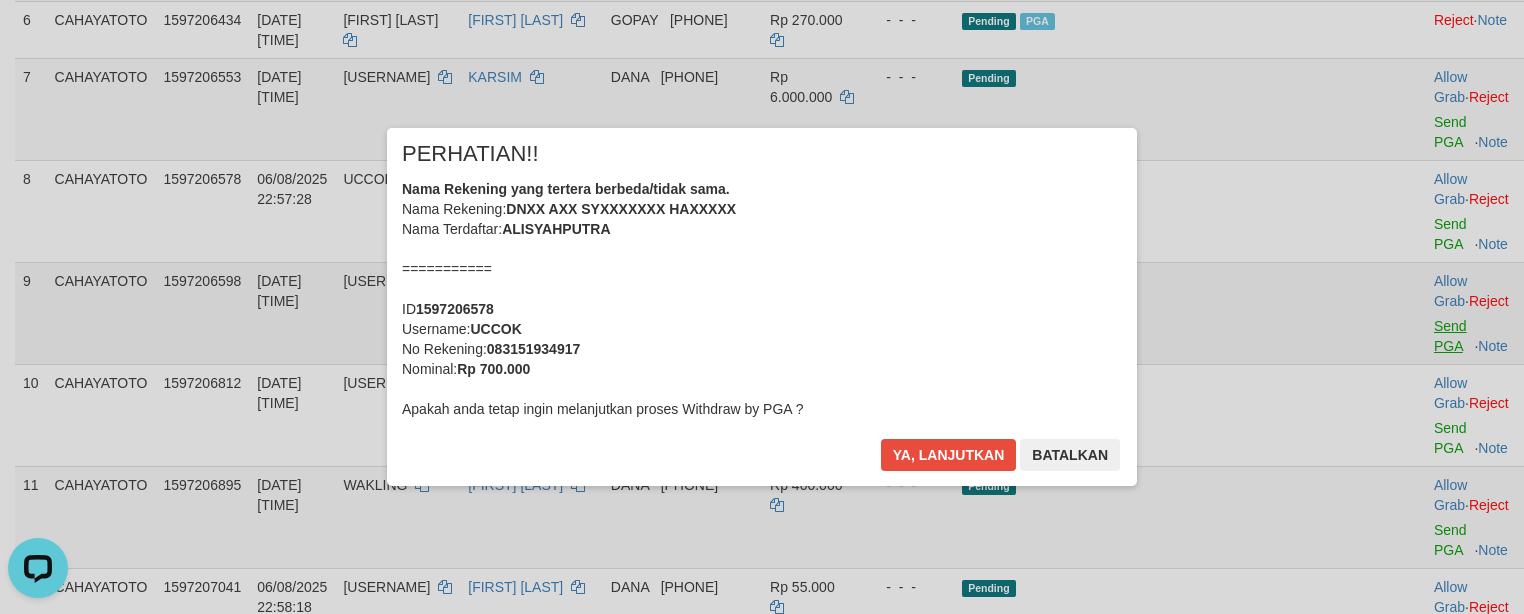 click on "× PERHATIAN!! Nama Rekening yang tertera berbeda/tidak sama. Nama Rekening:  DNXX AXX SYXXXXXXX HAXXXXX Nama Terdaftar:  ALISYAHPUTRA =========== ID  1597206578 Username:  UCCOK No Rekening:  083151934917 Nominal:  Rp 700.000 Apakah anda tetap ingin melanjutkan proses Withdraw by PGA ? Ya, lanjutkan Batalkan" at bounding box center (762, 307) 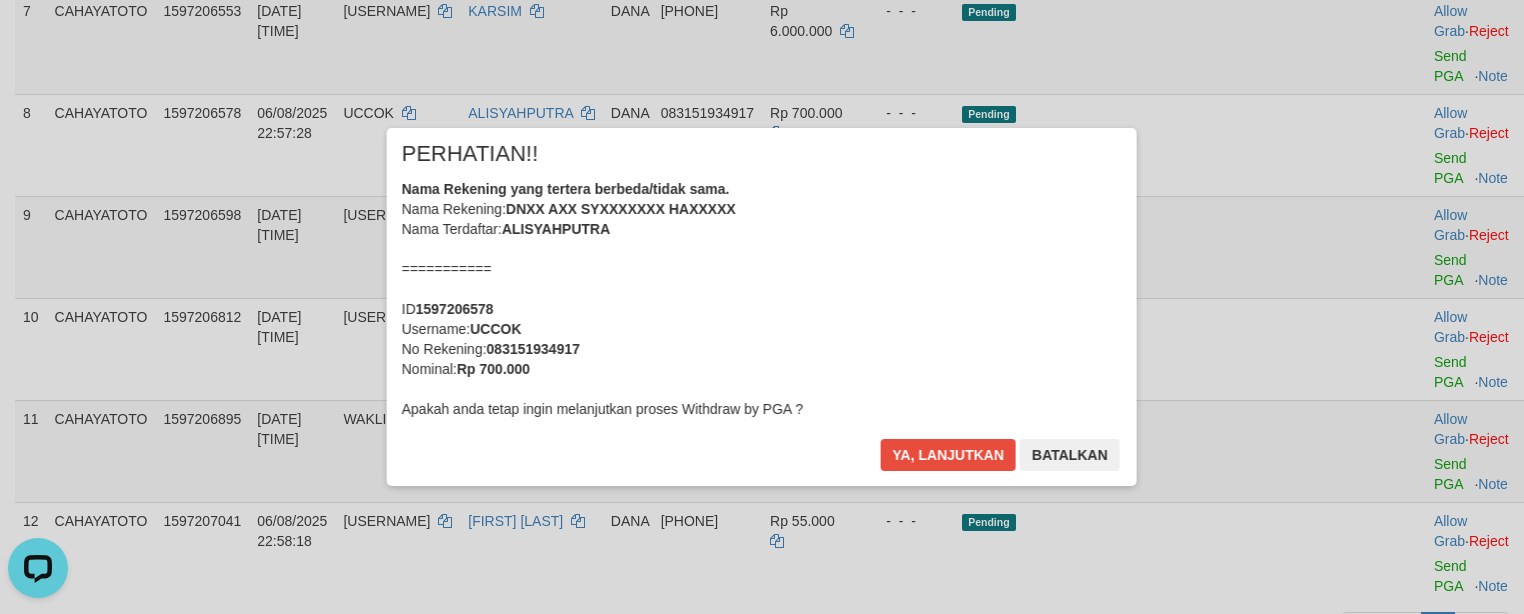 scroll, scrollTop: 739, scrollLeft: 0, axis: vertical 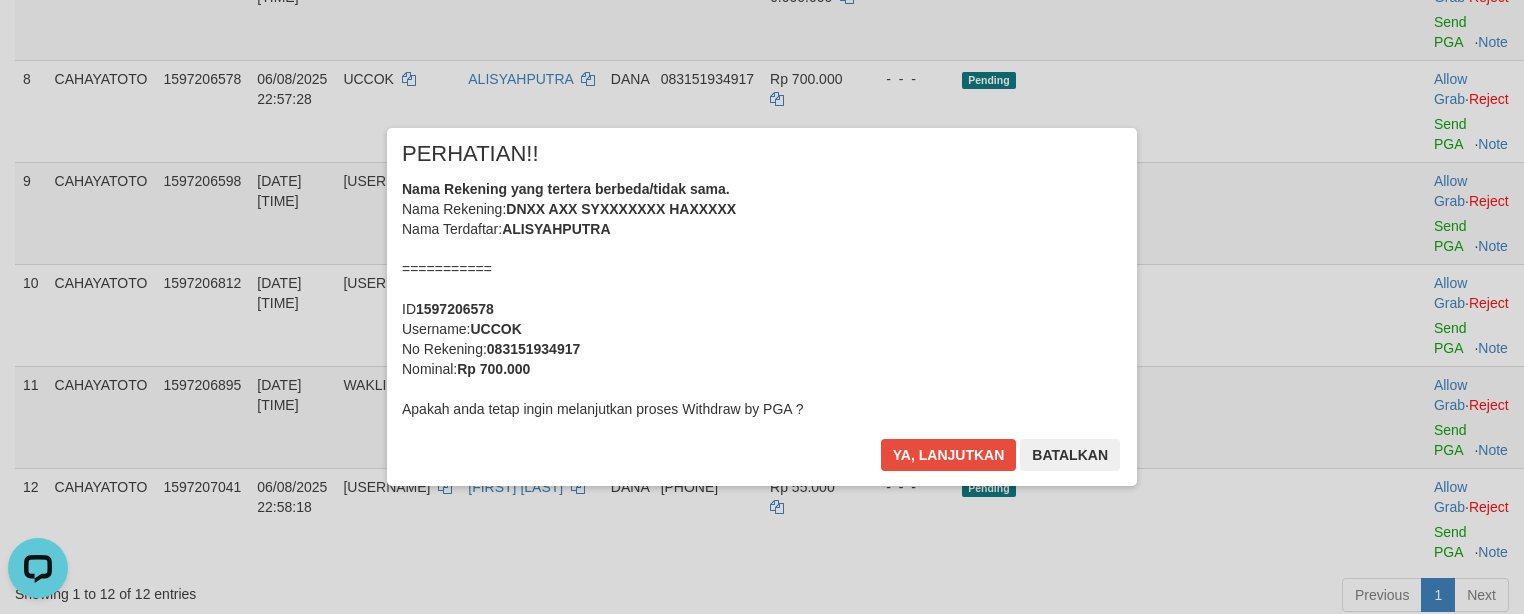 click on "Nama Rekening yang tertera berbeda/tidak sama. Nama Rekening:  DNXX AXX SYXXXXXXX HAXXXXX Nama Terdaftar:  ALISYAHPUTRA =========== ID  1597206578 Username:  UCCOK No Rekening:  083151934917 Nominal:  Rp 700.000 Apakah anda tetap ingin melanjutkan proses Withdraw by PGA ?" at bounding box center [762, 299] 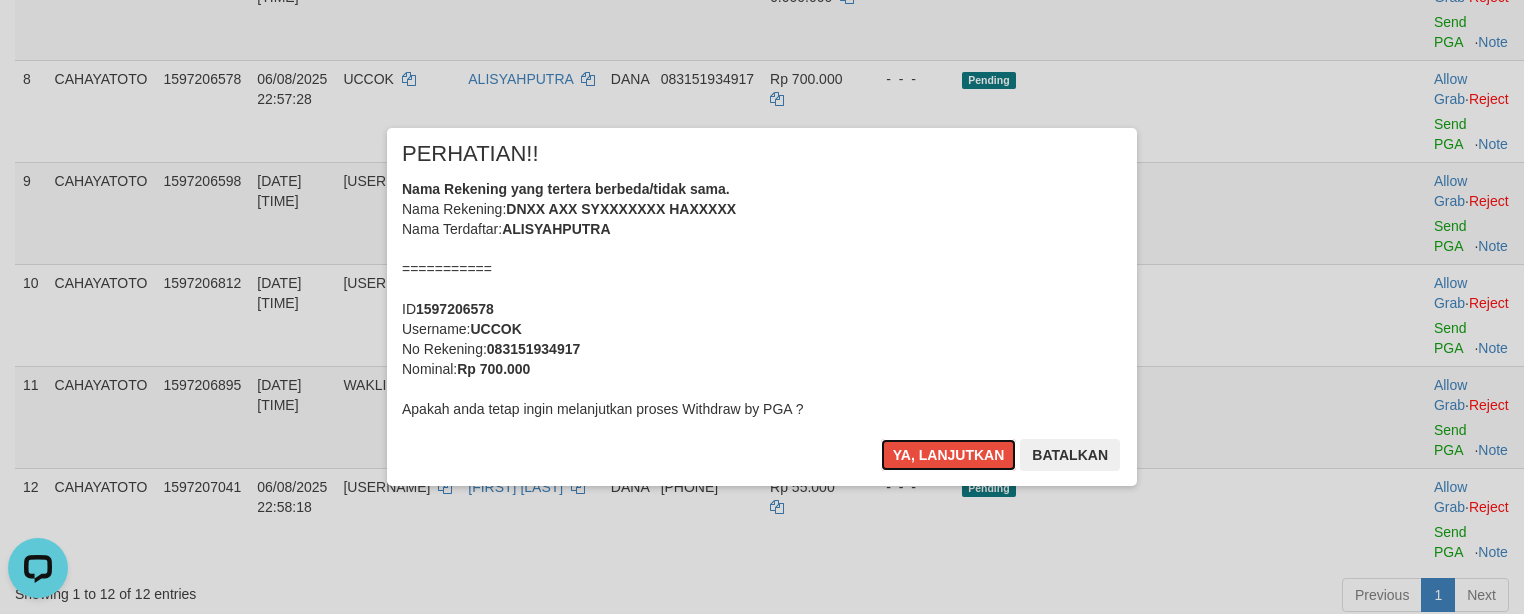 type 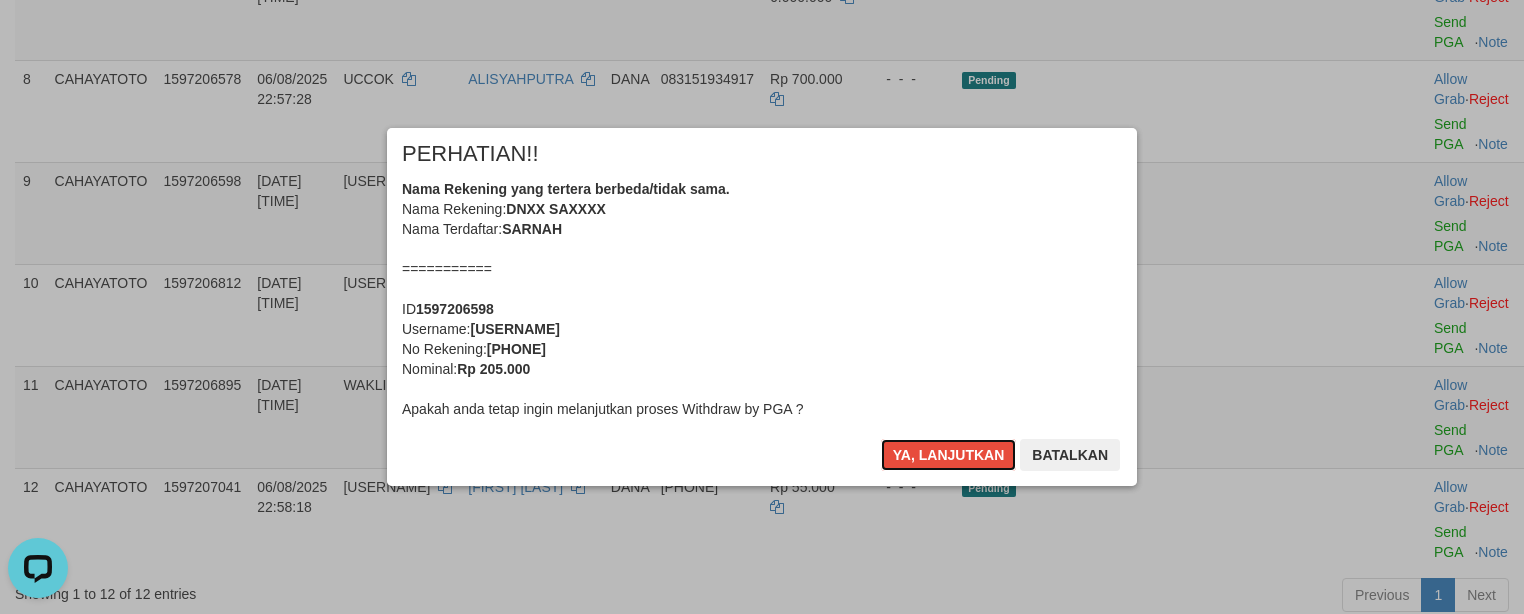 click on "Nama Rekening yang tertera berbeda/tidak sama. Nama Rekening:  DNXX SAXXXX Nama Terdaftar:  SARNAH =========== ID  1597206598 Username:  11MATAHARI No Rekening:  085782783424 Nominal:  Rp 205.000 Apakah anda tetap ingin melanjutkan proses Withdraw by PGA ?" at bounding box center [762, 299] 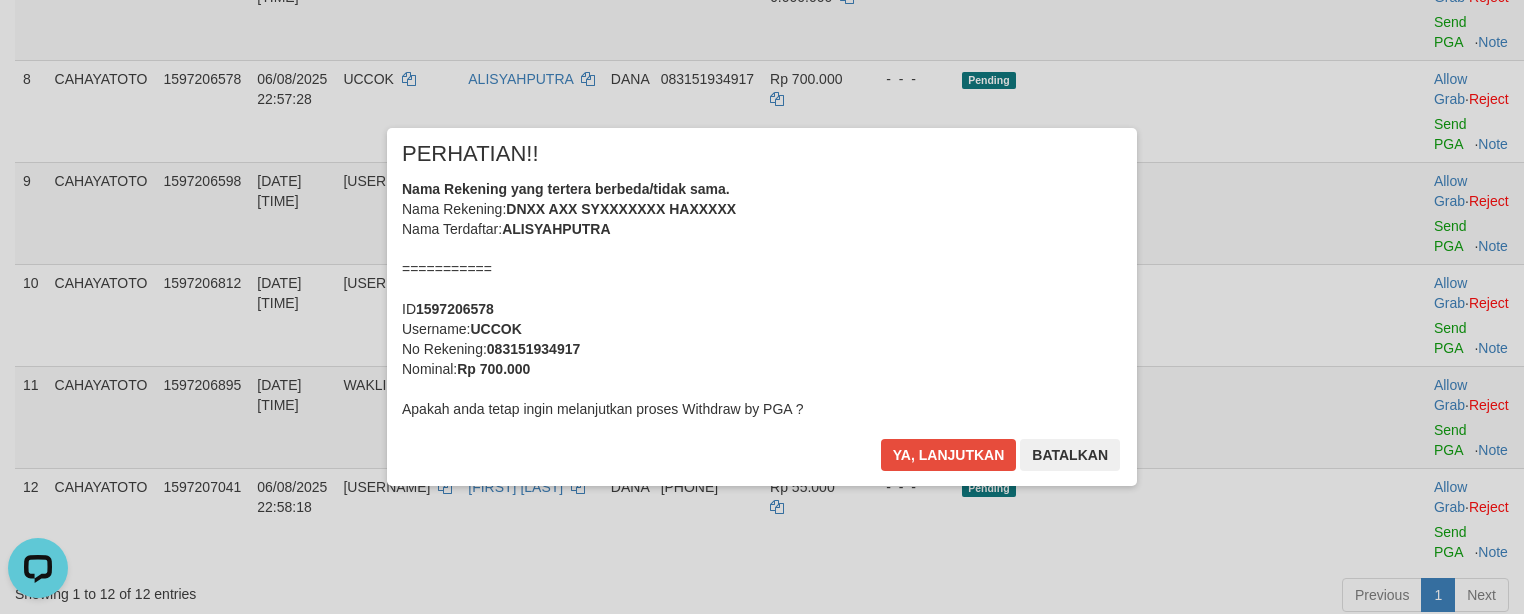 click on "Nama Rekening yang tertera berbeda/tidak sama. Nama Rekening:  DNXX AXX SYXXXXXXX HAXXXXX Nama Terdaftar:  ALISYAHPUTRA =========== ID  1597206578 Username:  UCCOK No Rekening:  083151934917 Nominal:  Rp 700.000 Apakah anda tetap ingin melanjutkan proses Withdraw by PGA ?" at bounding box center (762, 299) 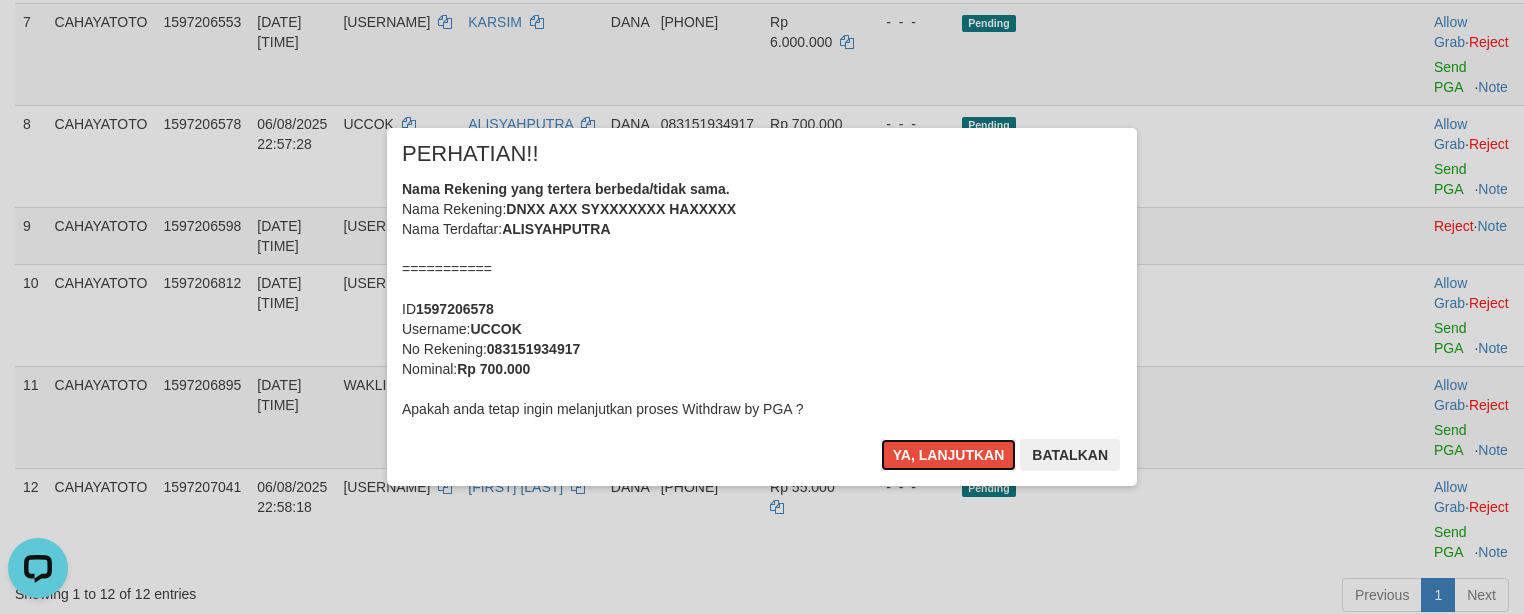 click on "Ya, lanjutkan" at bounding box center (949, 455) 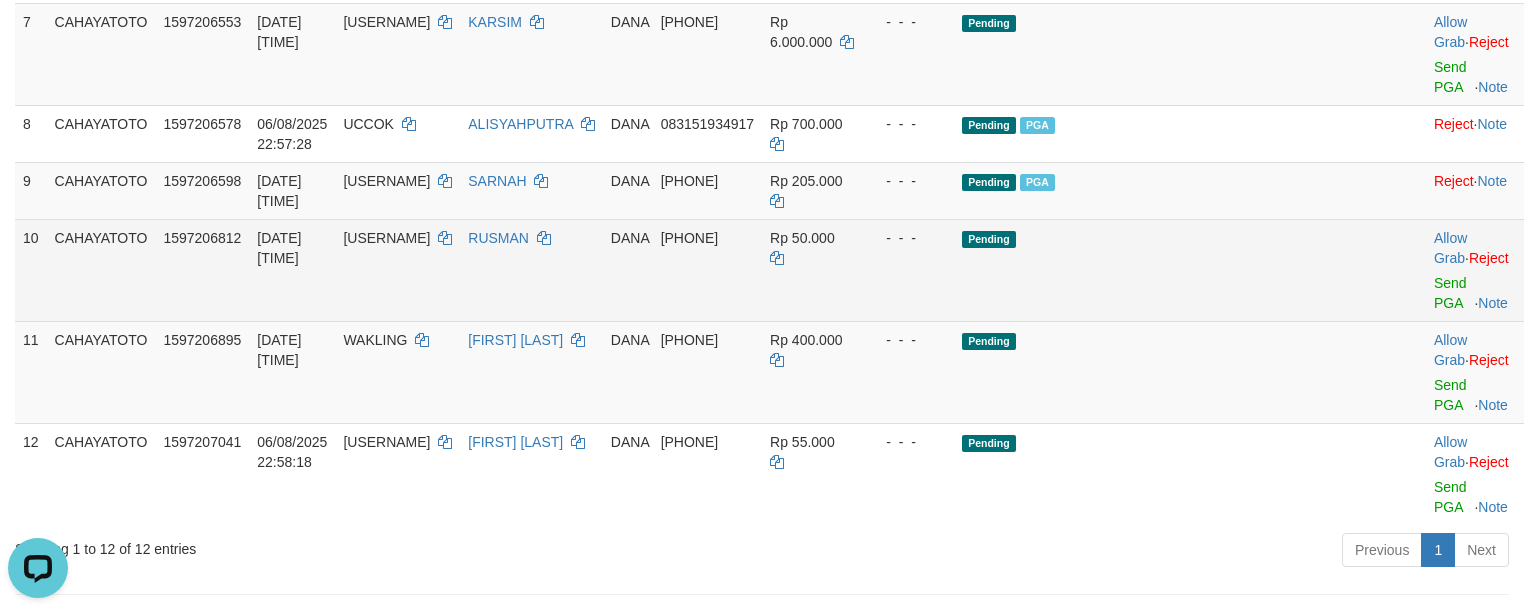 scroll, scrollTop: 649, scrollLeft: 0, axis: vertical 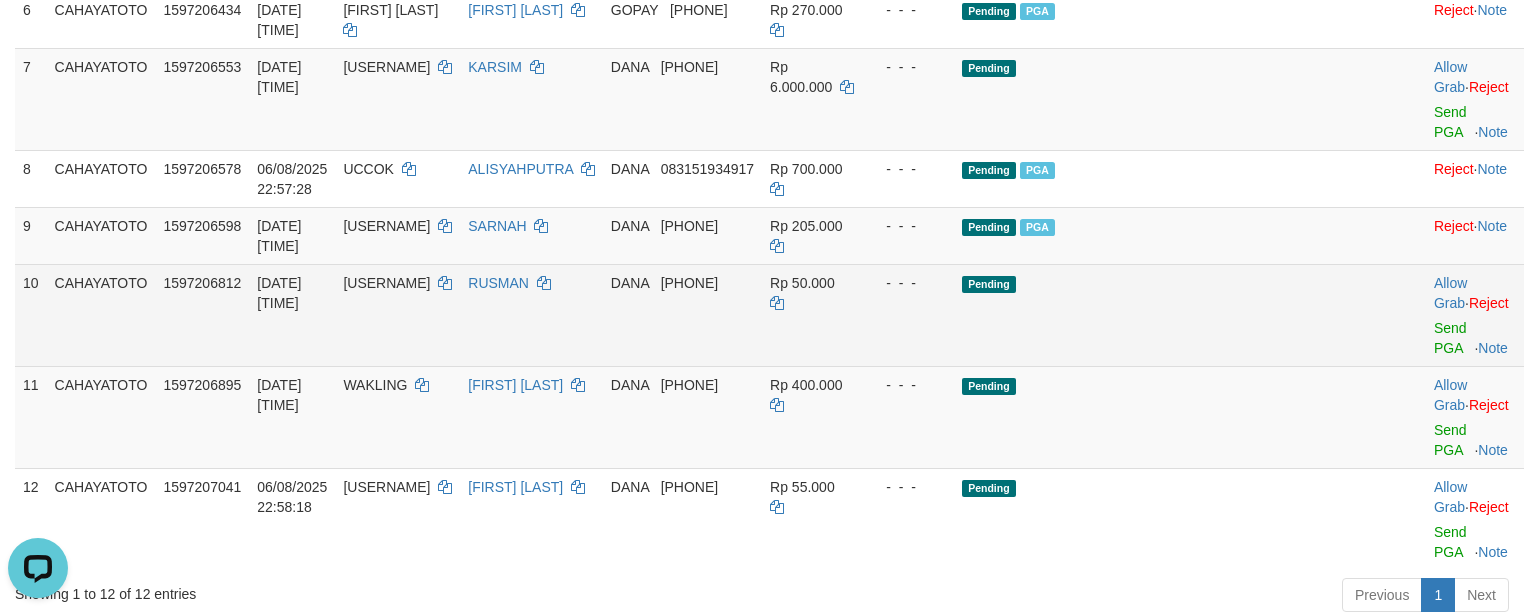 click on "Pending" at bounding box center [1148, 315] 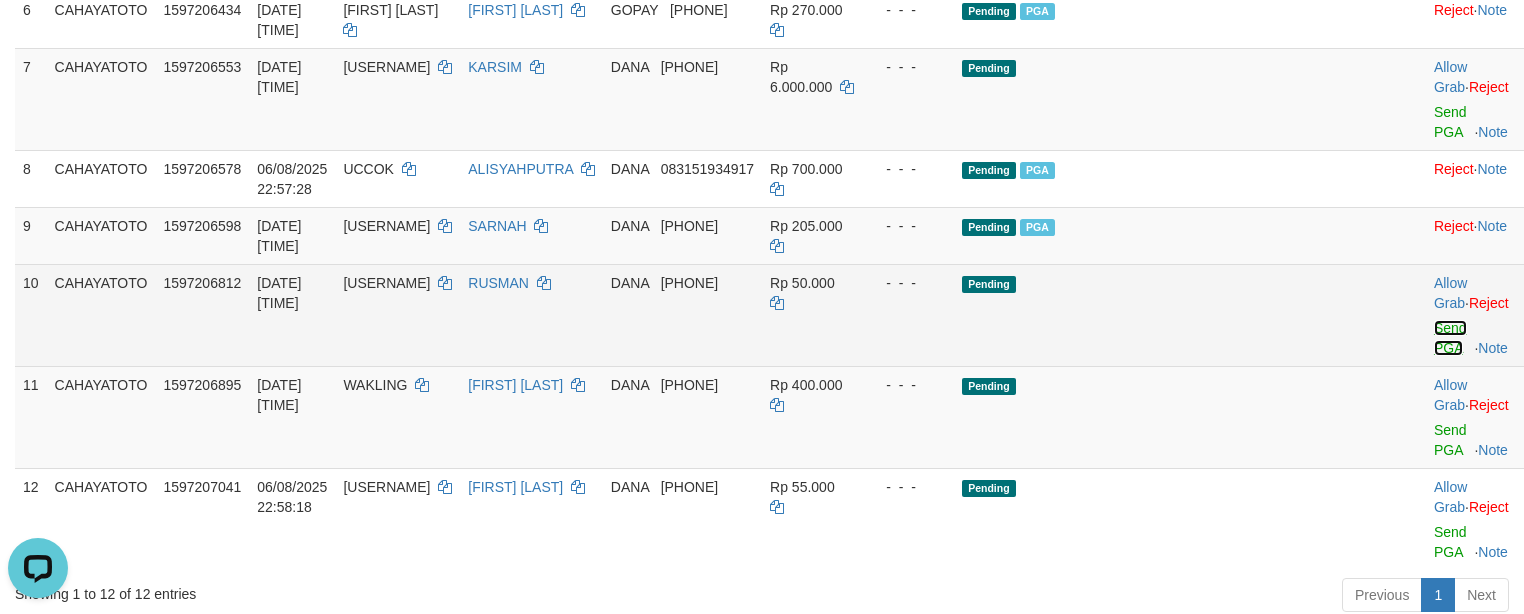 click on "Send PGA" at bounding box center [1450, 338] 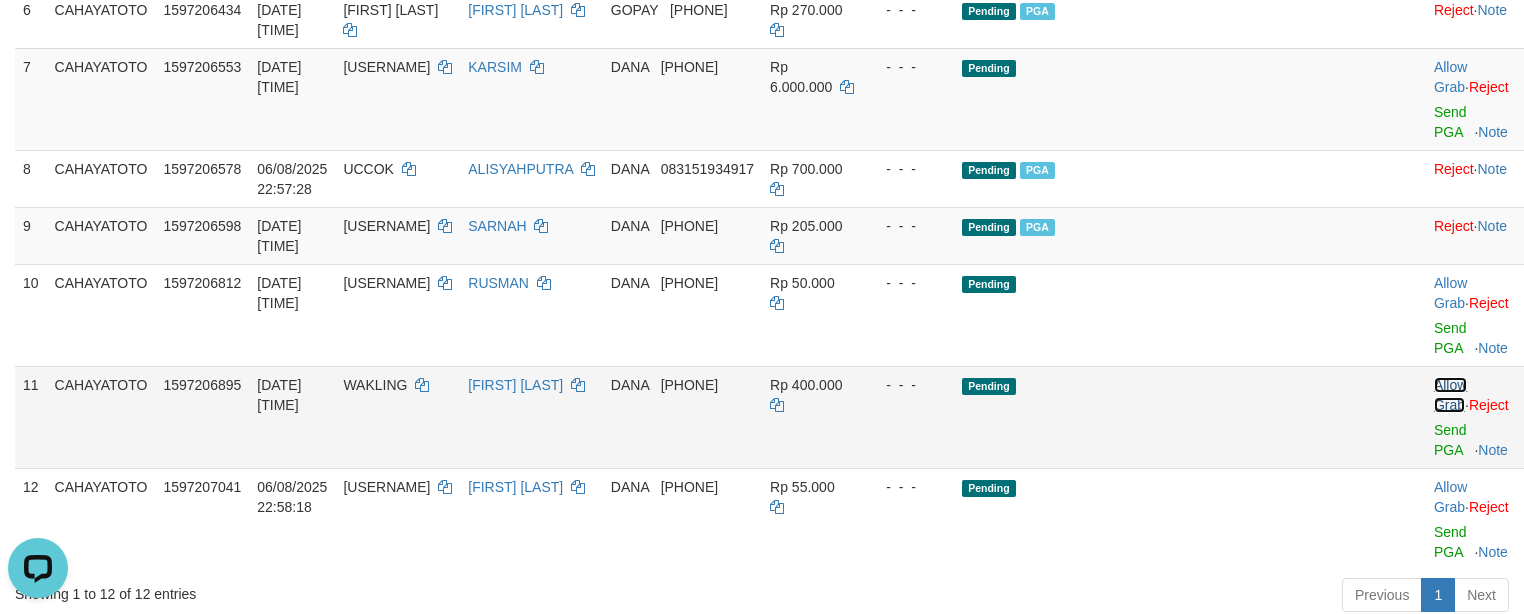 click on "Allow Grab" at bounding box center (1450, 395) 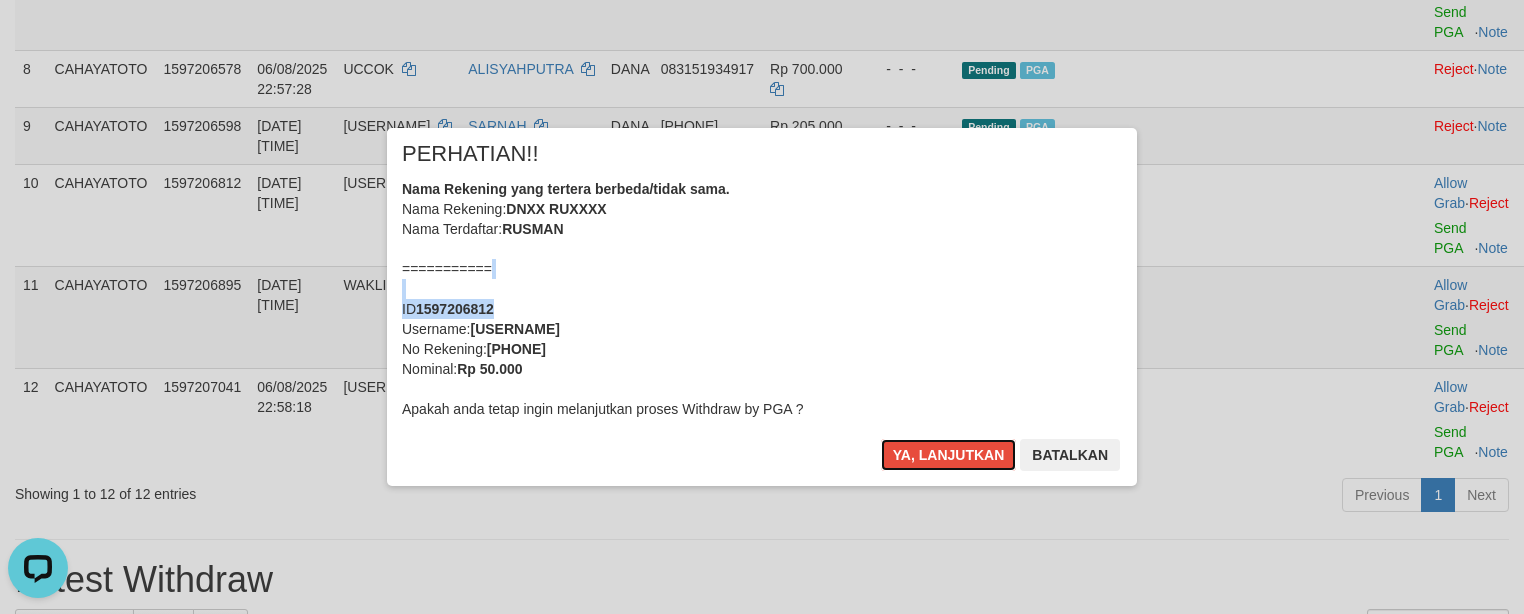 click on "Nama Rekening yang tertera berbeda/tidak sama. Nama Rekening:  DNXX RUXXXX Nama Terdaftar:  RUSMAN =========== ID  1597206812 Username:  ARSAKA1414 No Rekening:  083822502737 Nominal:  Rp 50.000 Apakah anda tetap ingin melanjutkan proses Withdraw by PGA ?" at bounding box center (762, 299) 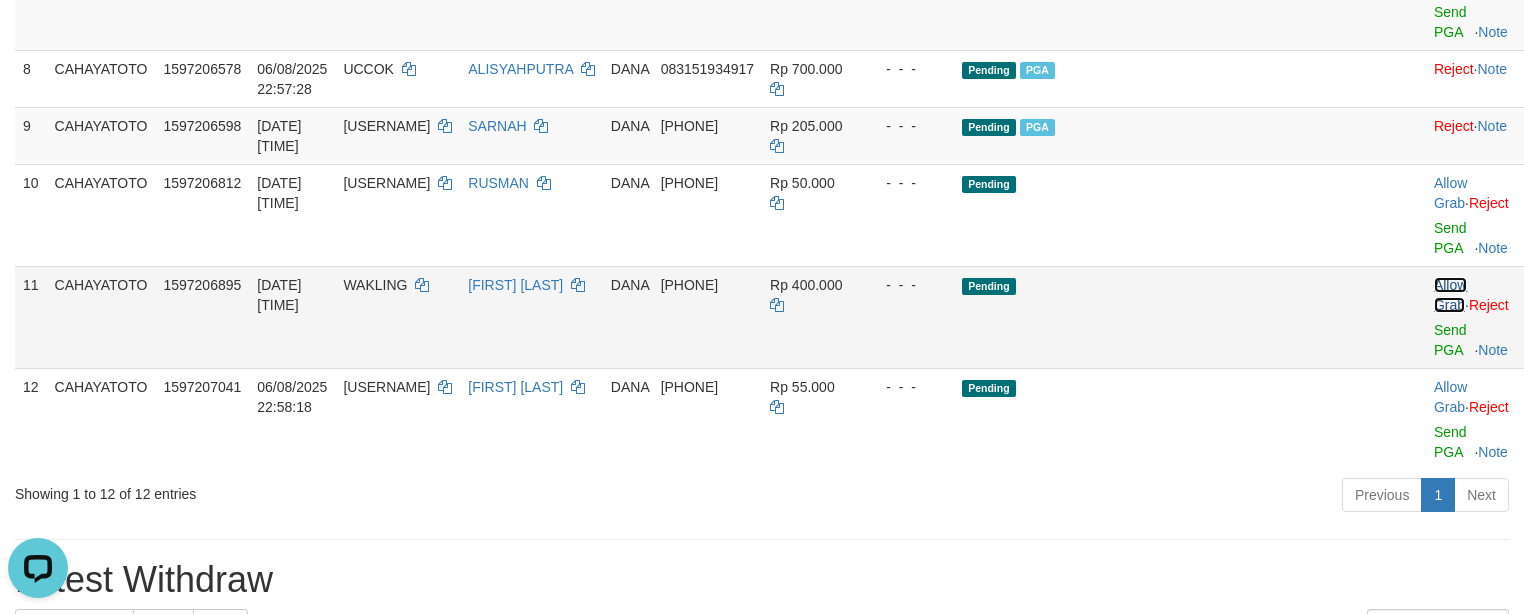 drag, startPoint x: 1230, startPoint y: 303, endPoint x: 1288, endPoint y: 327, distance: 62.76942 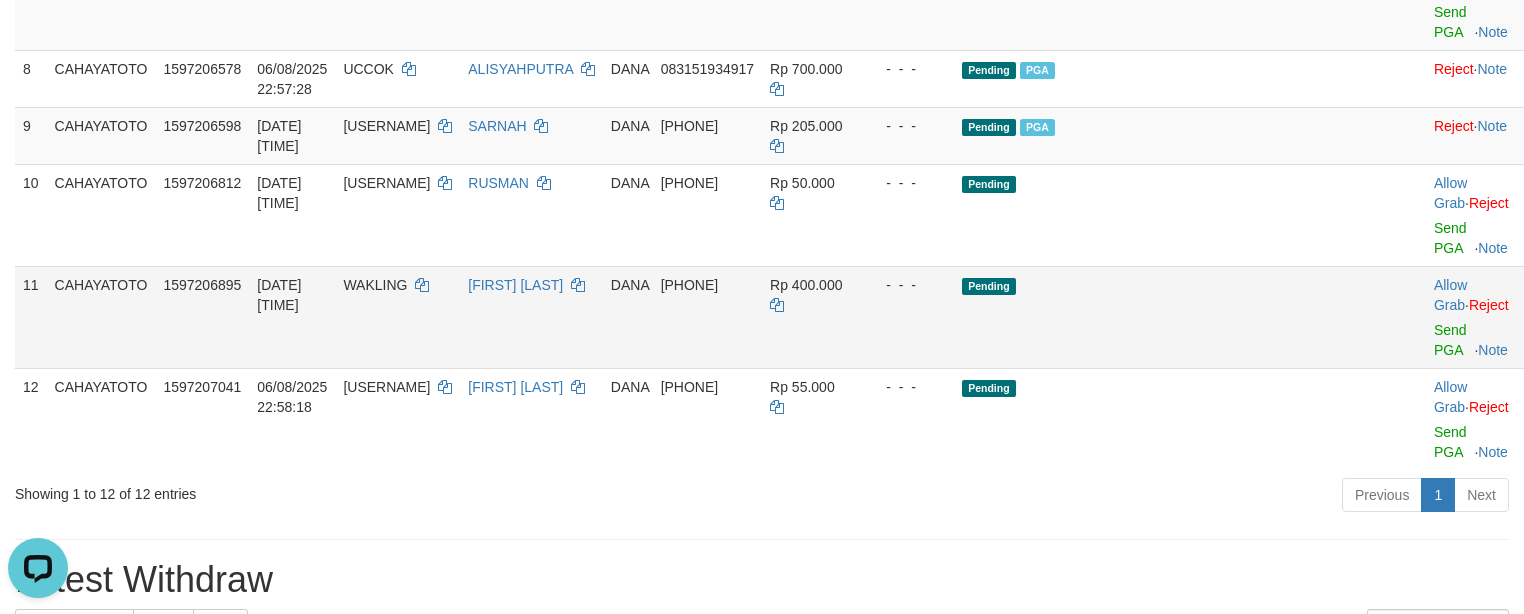 scroll, scrollTop: 704, scrollLeft: 0, axis: vertical 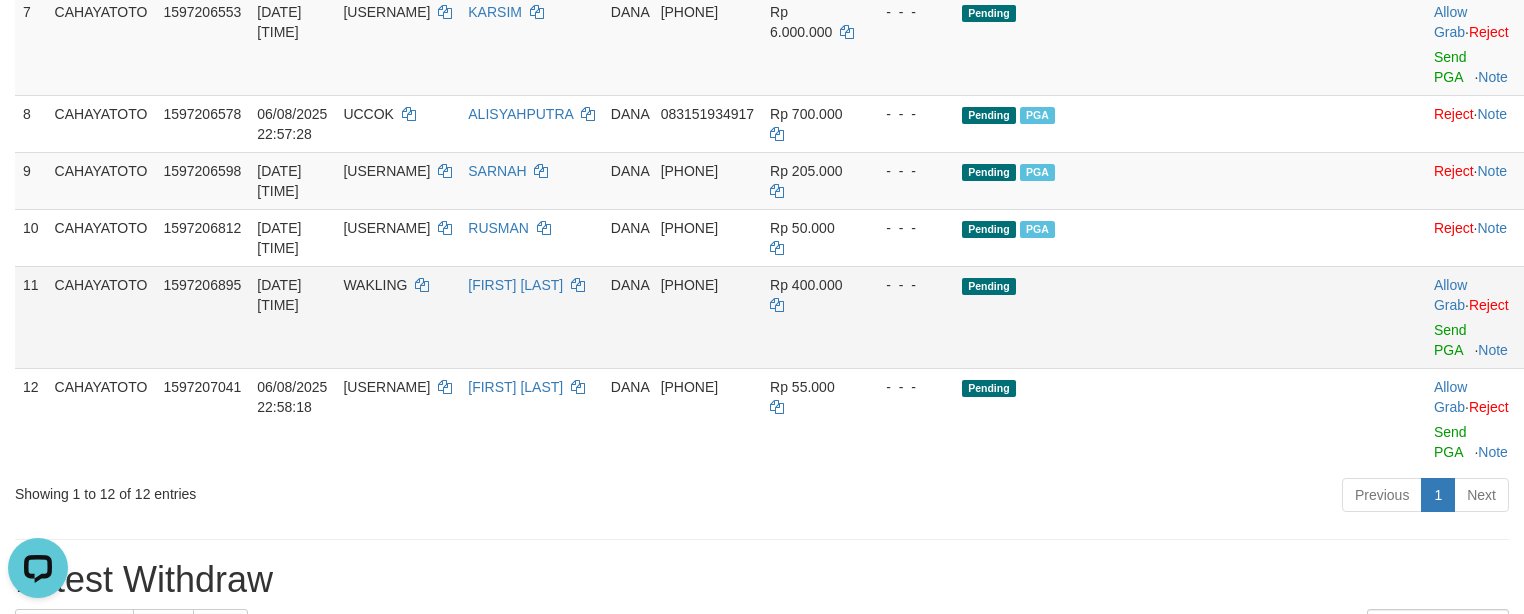 click on "Allow Grab   ·    Reject Send PGA     ·    Note" at bounding box center (1475, 317) 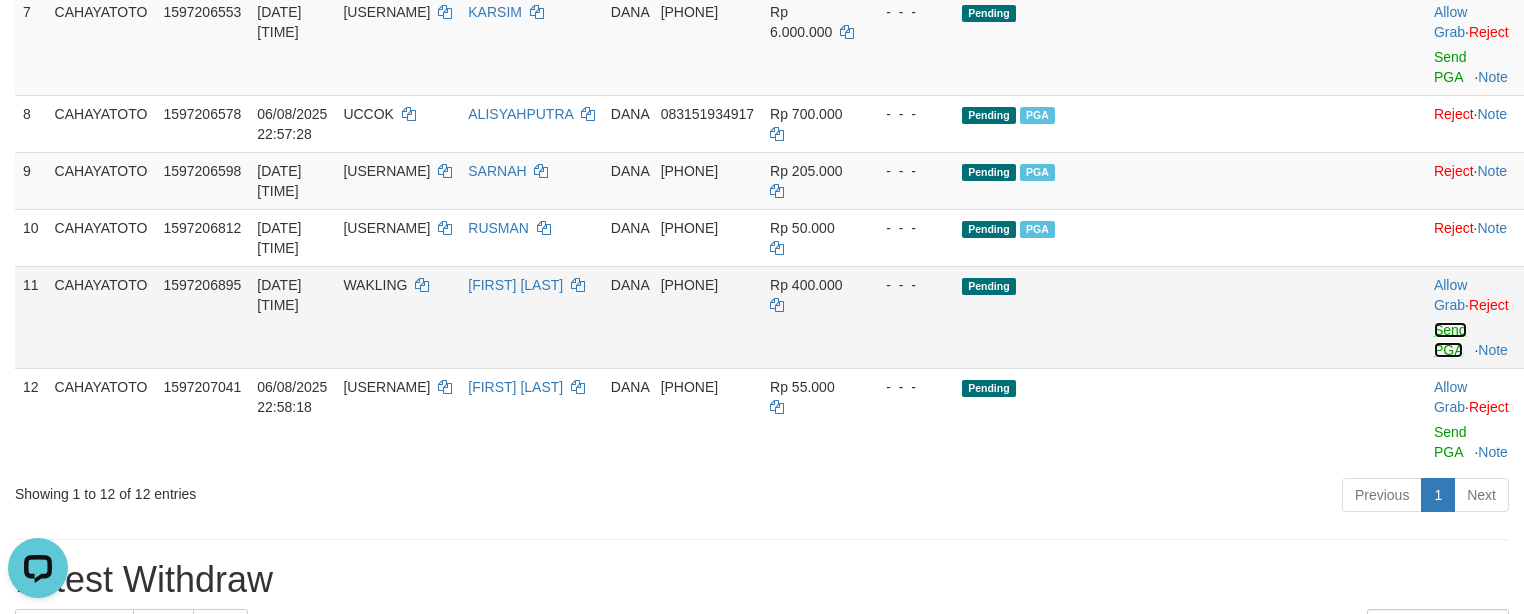 click on "Send PGA" at bounding box center [1450, 340] 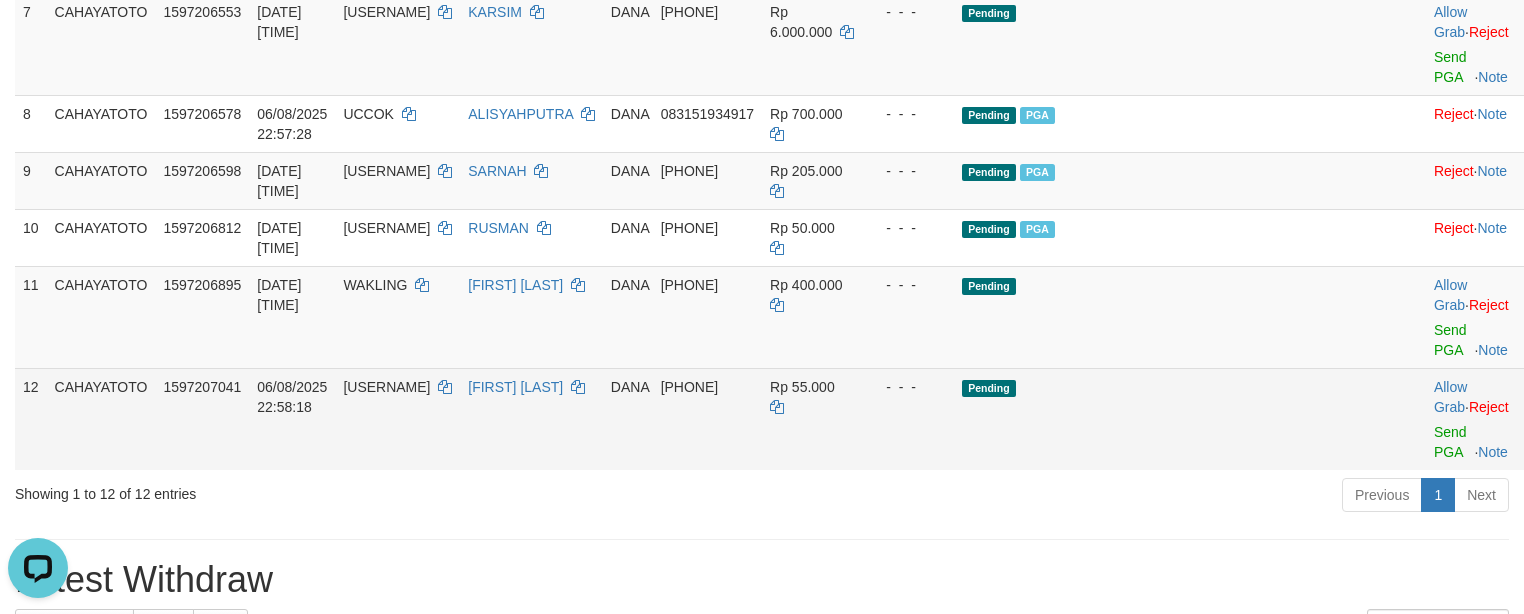click on "Allow Grab   ·    Reject Send PGA     ·    Note" at bounding box center [1475, 419] 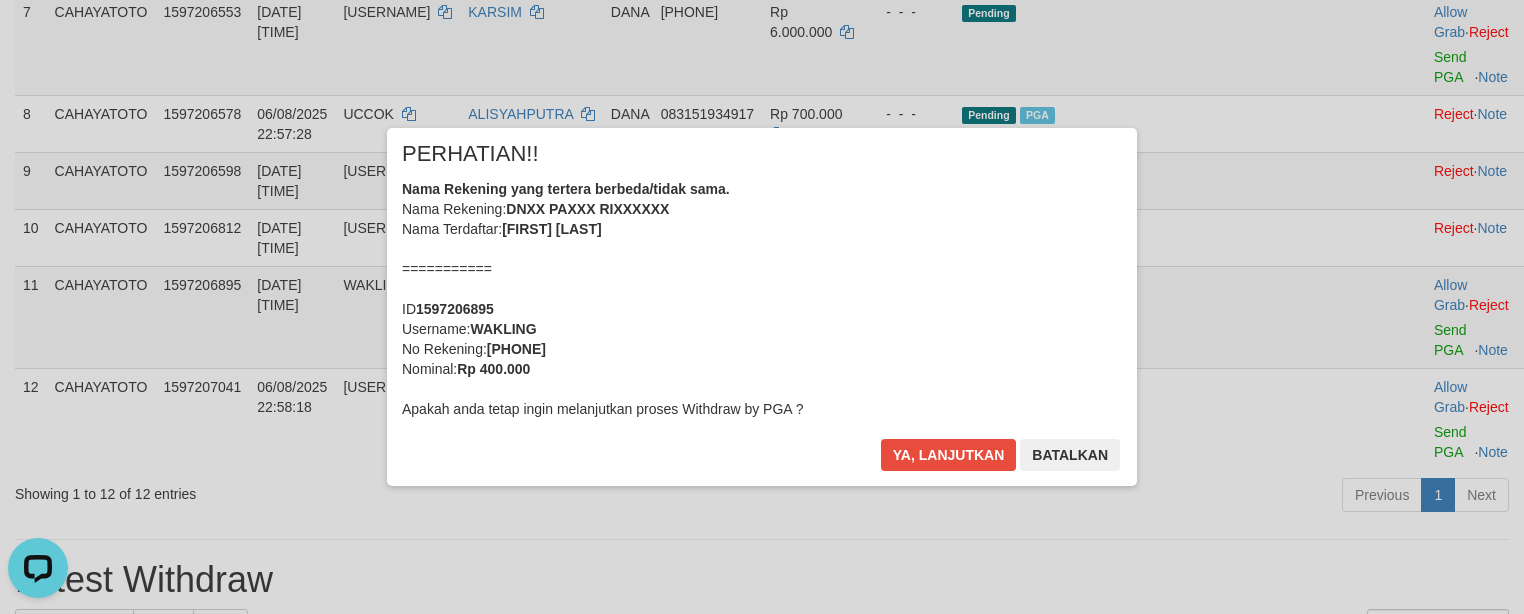 click on "× PERHATIAN!! Nama Rekening yang tertera berbeda/tidak sama. Nama Rekening:  DNXX PAXXX RIXXXXXX Nama Terdaftar:  PARDI RISNANTO =========== ID  1597206895 Username:  WAKLING No Rekening:  085265876938 Nominal:  Rp 400.000 Apakah anda tetap ingin melanjutkan proses Withdraw by PGA ? Ya, lanjutkan Batalkan" at bounding box center [762, 307] 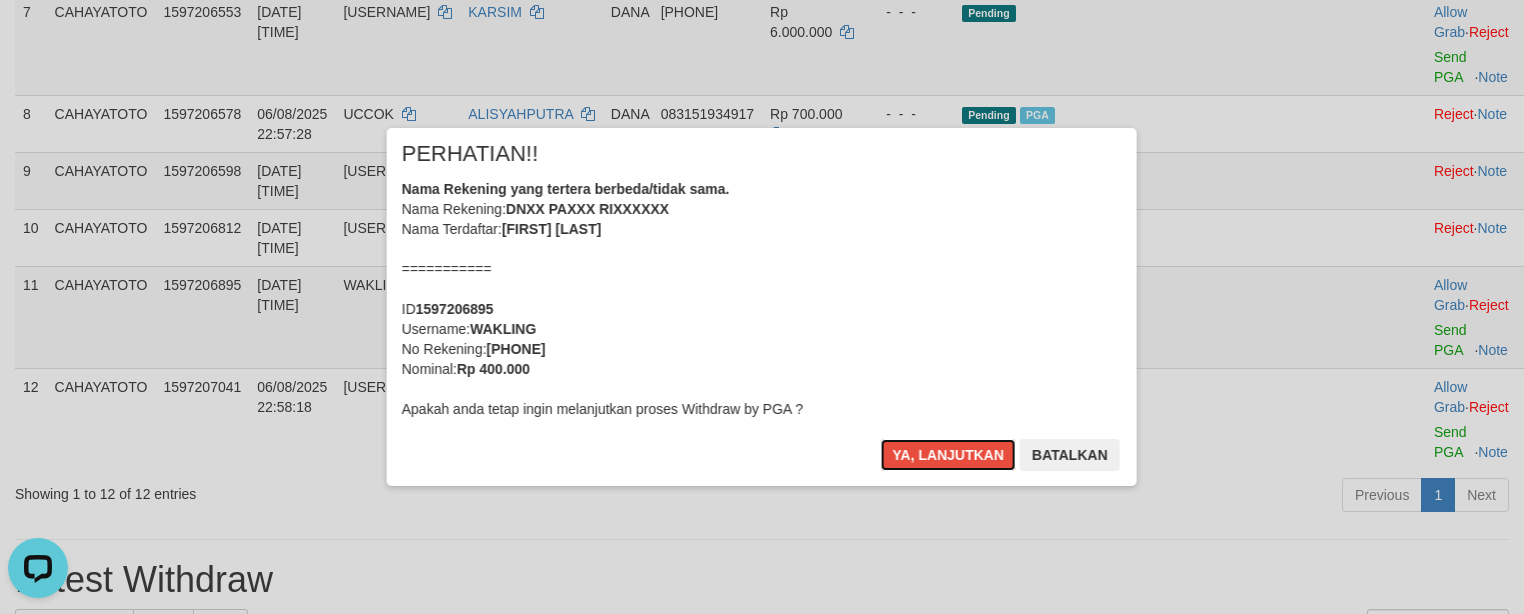 type 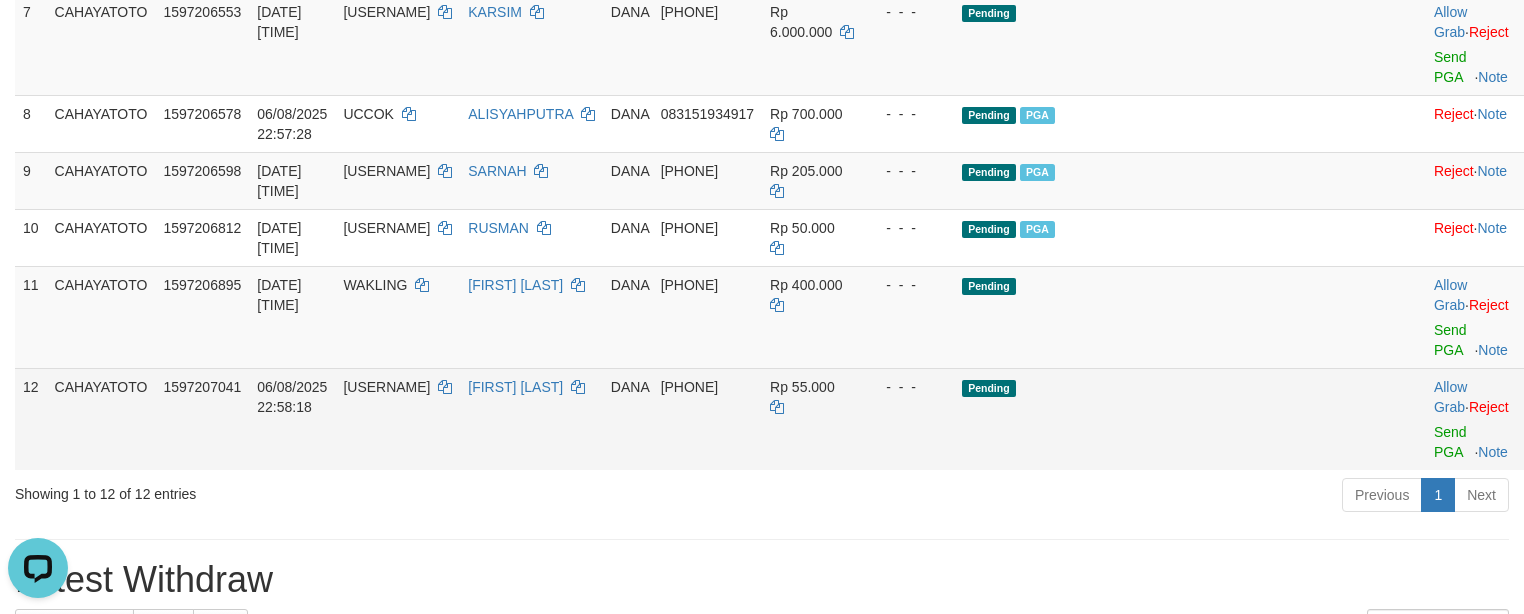 drag, startPoint x: 1055, startPoint y: 376, endPoint x: 1257, endPoint y: 429, distance: 208.83725 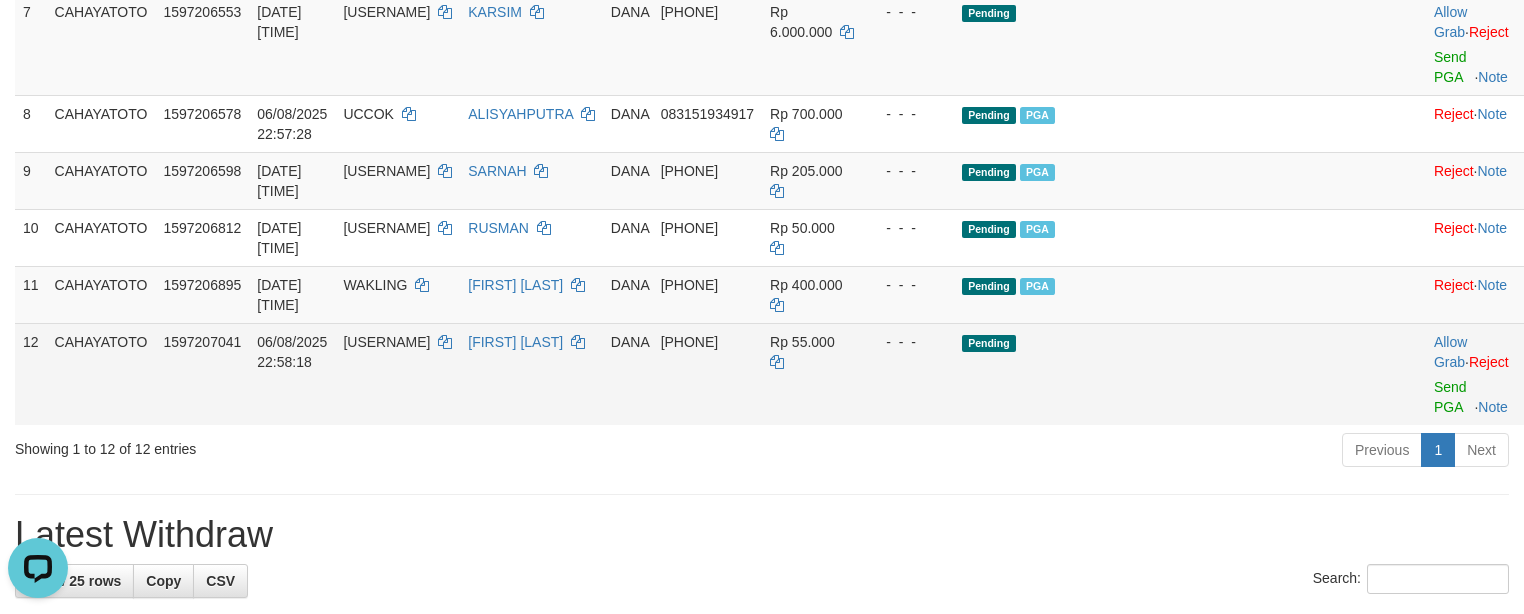 scroll, scrollTop: 659, scrollLeft: 0, axis: vertical 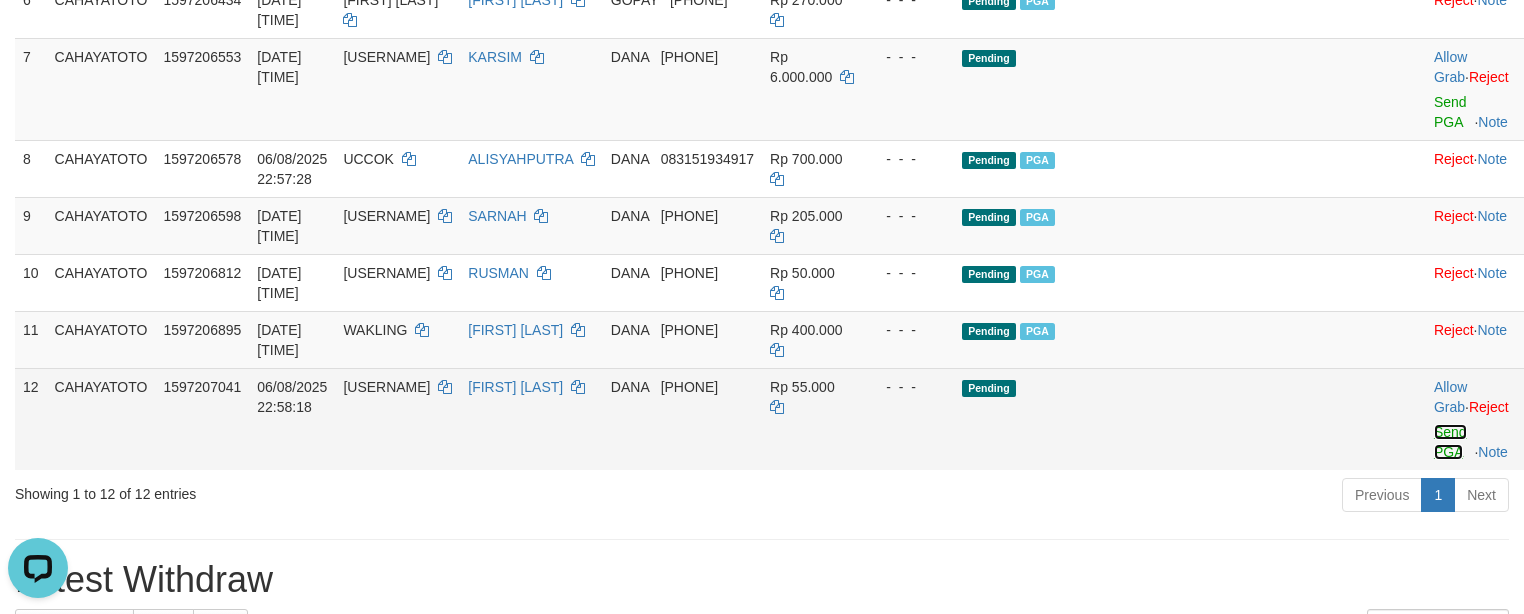 click on "Send PGA" at bounding box center (1450, 442) 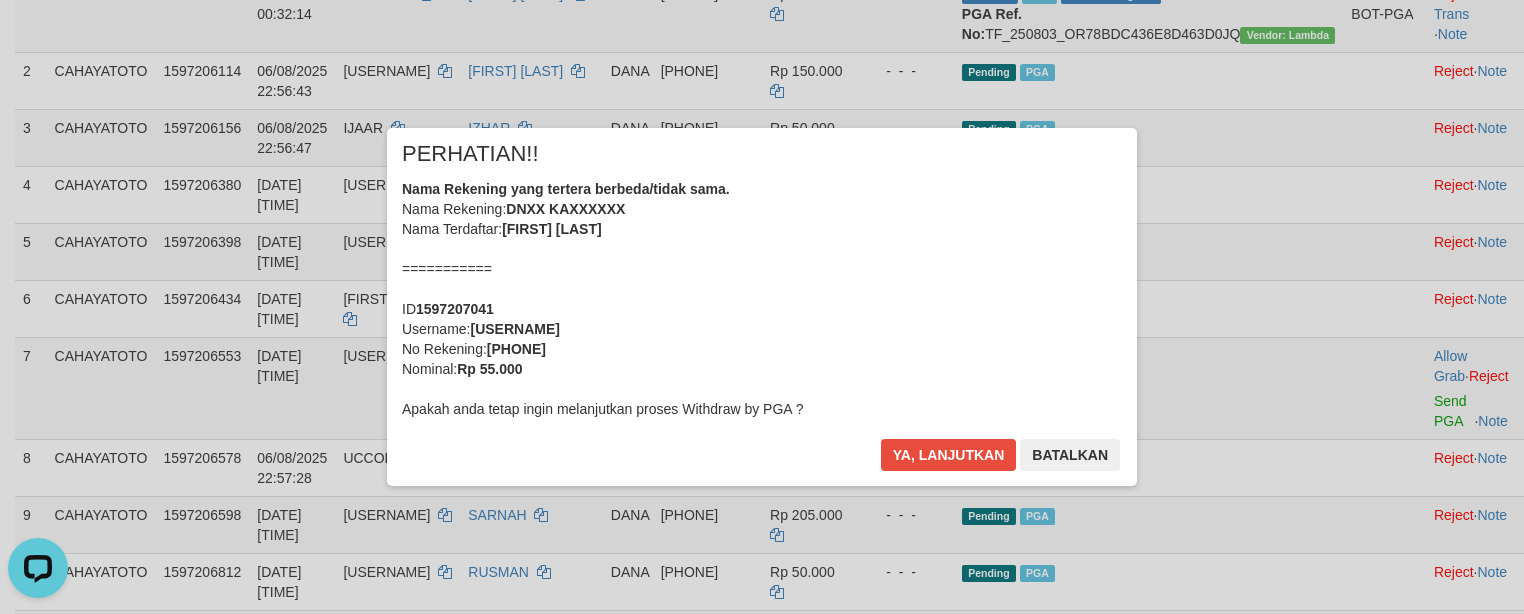 scroll, scrollTop: 559, scrollLeft: 0, axis: vertical 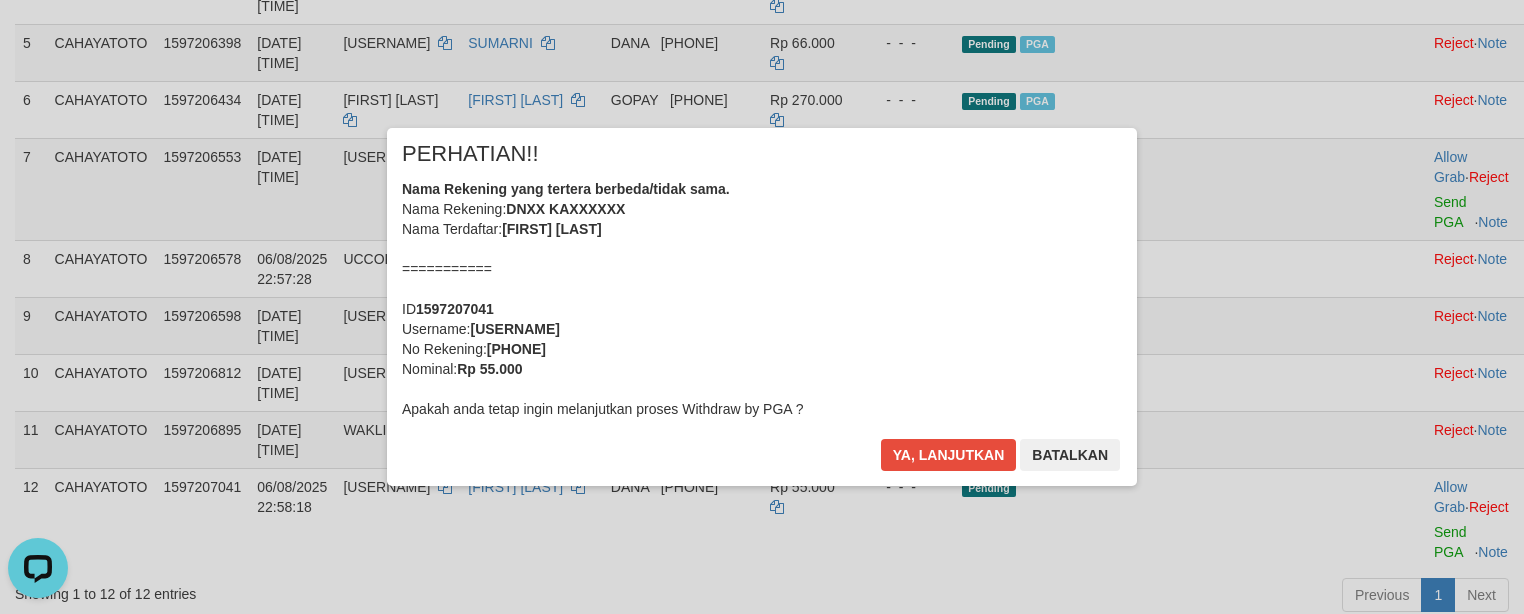 click on "Nama Rekening yang tertera berbeda/tidak sama. Nama Rekening:  DNXX KAXXXXXX Nama Terdaftar:  KARNIYAH =========== ID  1597207041 Username:  NARENDRA07 No Rekening:  085646501620 Nominal:  Rp 55.000 Apakah anda tetap ingin melanjutkan proses Withdraw by PGA ?" at bounding box center [762, 299] 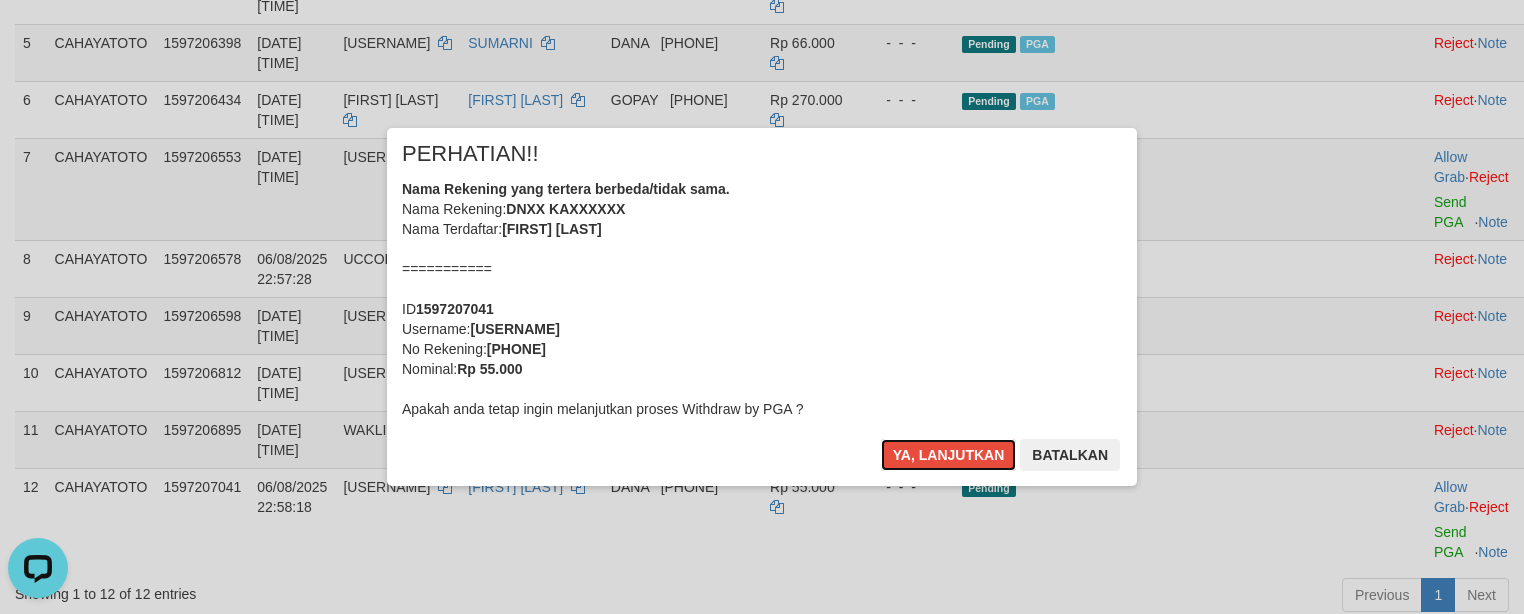 type 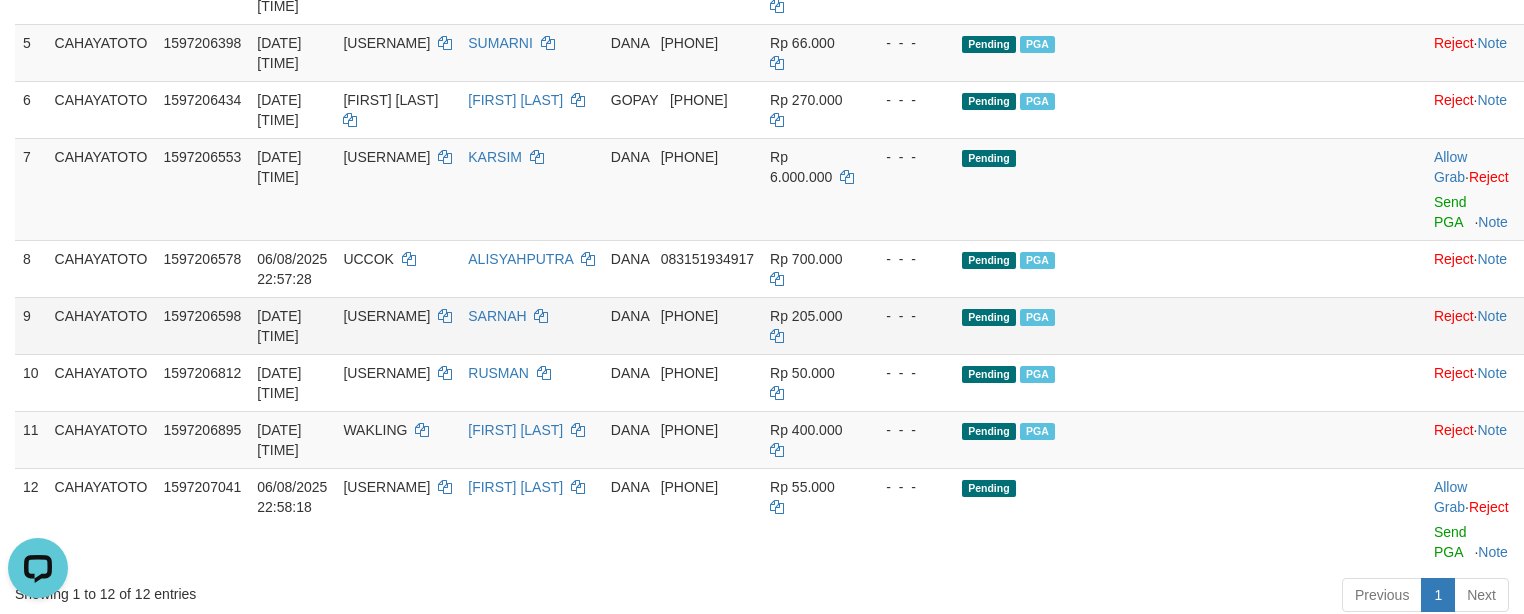 click at bounding box center [1384, 325] 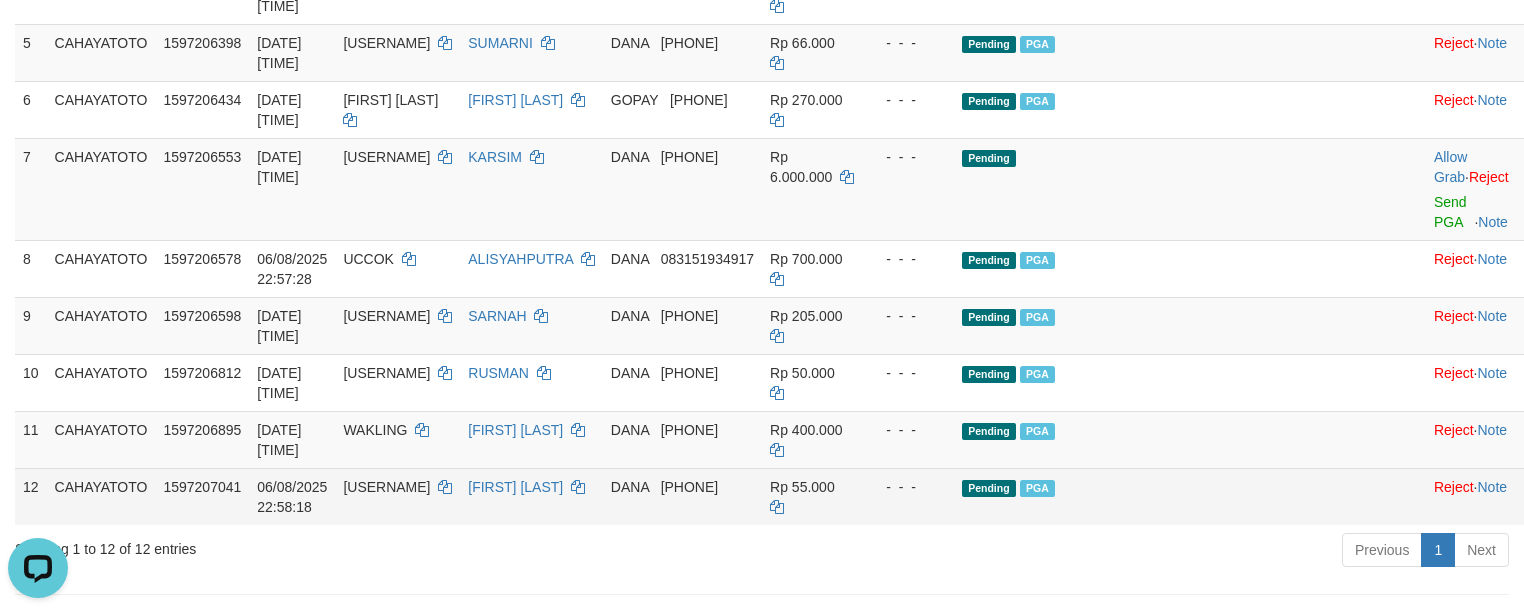 click on "Pending   PGA" at bounding box center [1148, 496] 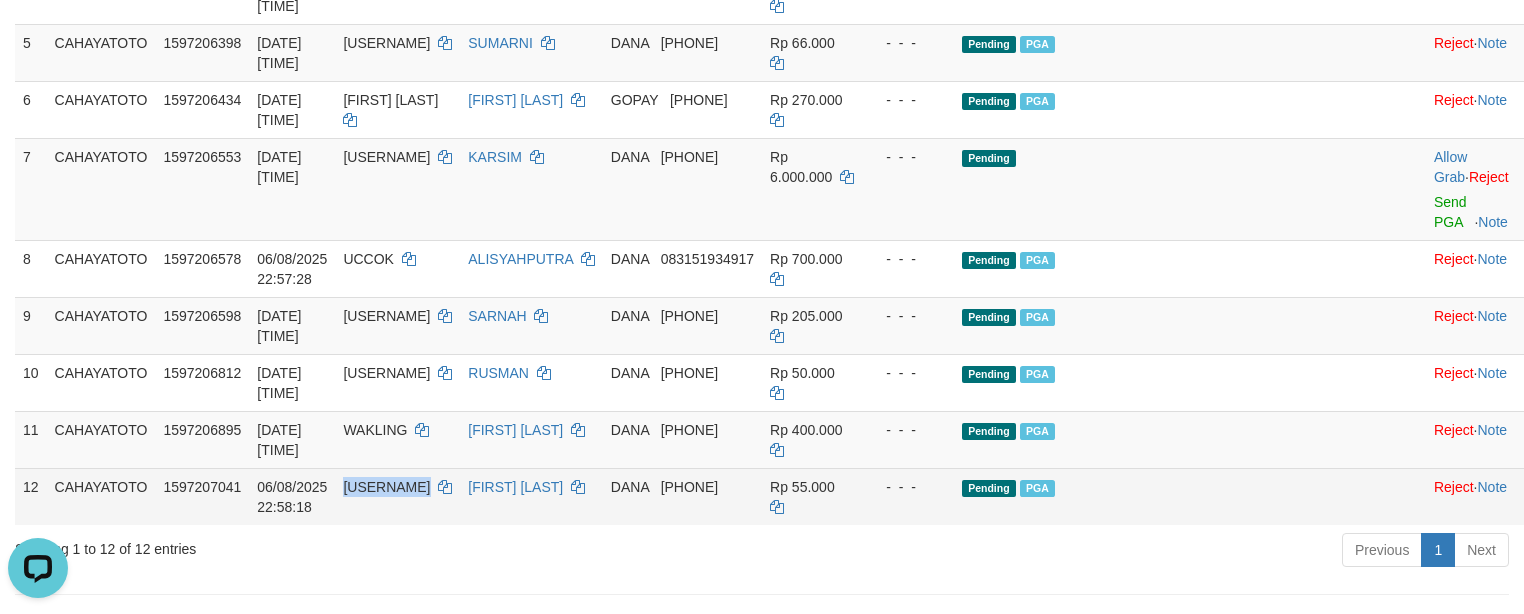 drag, startPoint x: 430, startPoint y: 508, endPoint x: 407, endPoint y: 509, distance: 23.021729 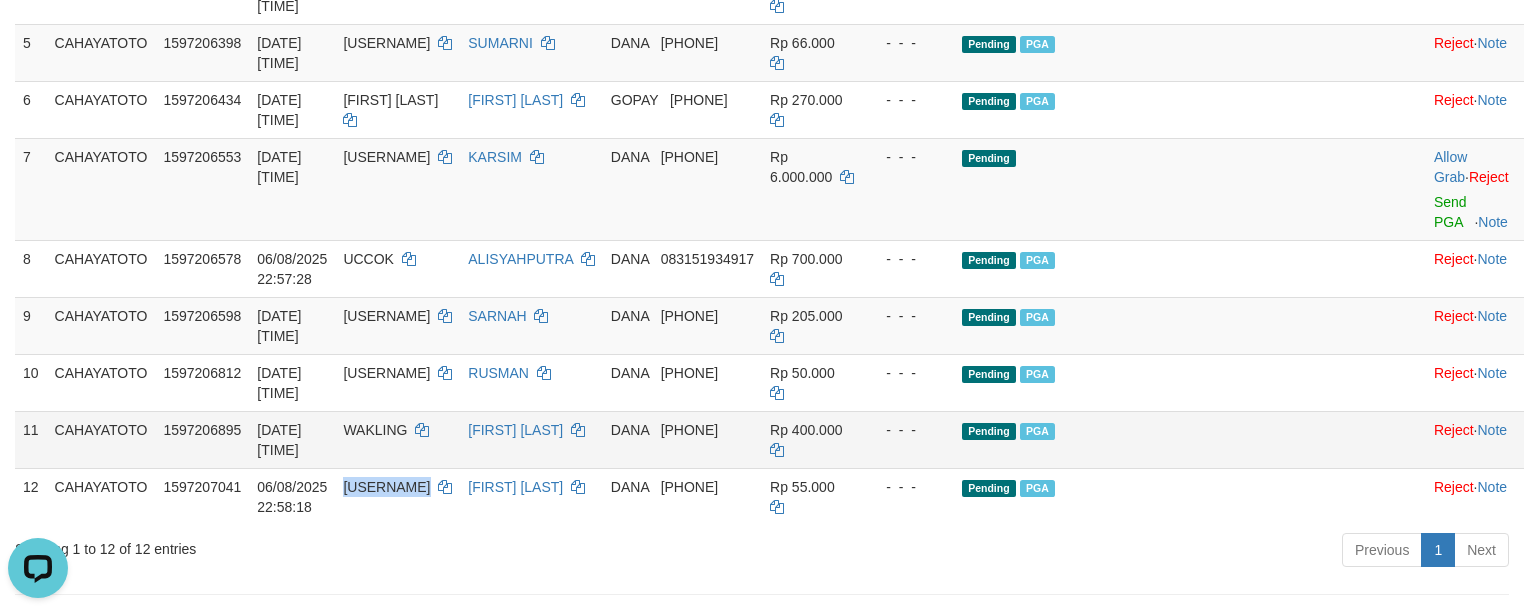copy on "NARENDRA07" 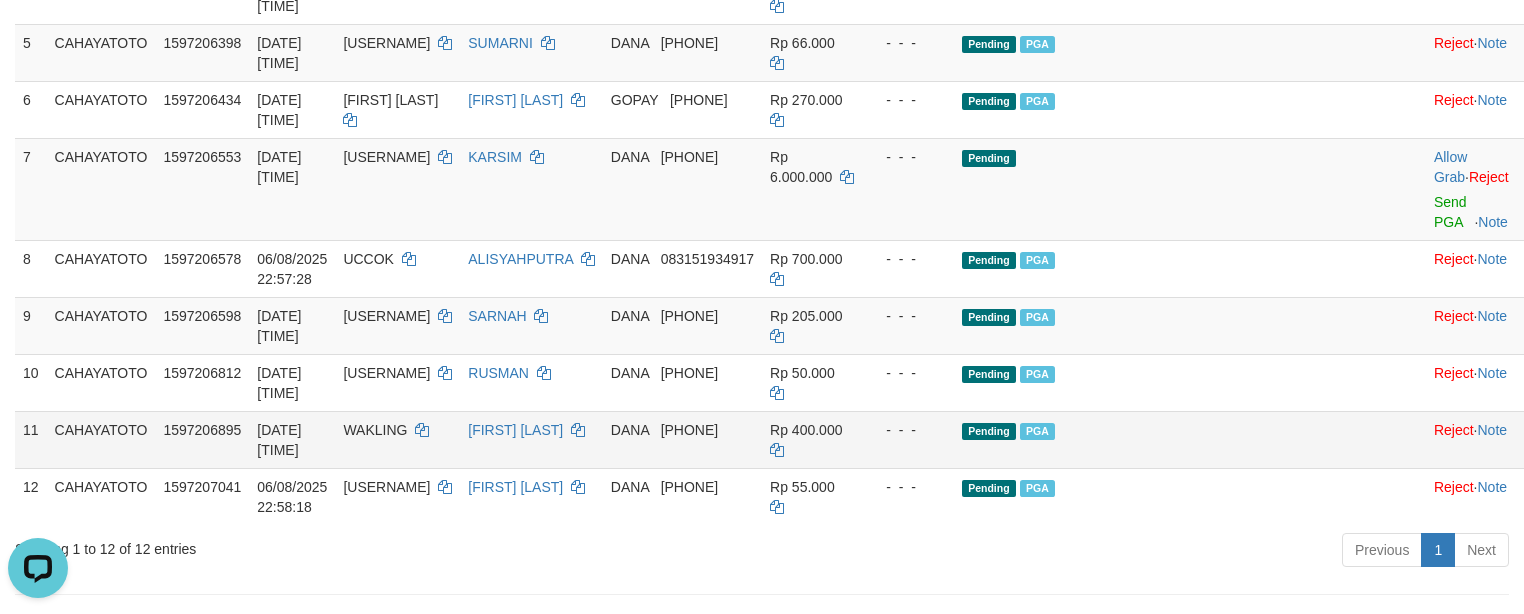 click on "Pending   PGA" at bounding box center (1148, 439) 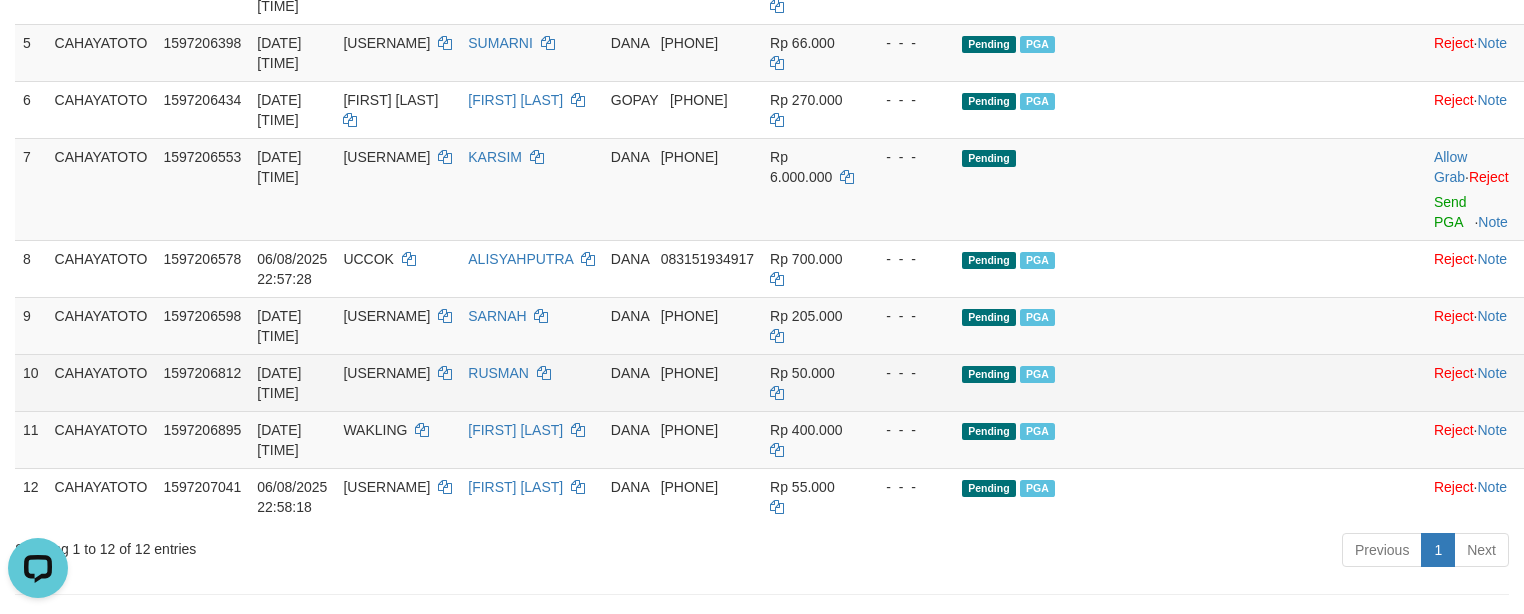 drag, startPoint x: 1172, startPoint y: 435, endPoint x: 1226, endPoint y: 425, distance: 54.91812 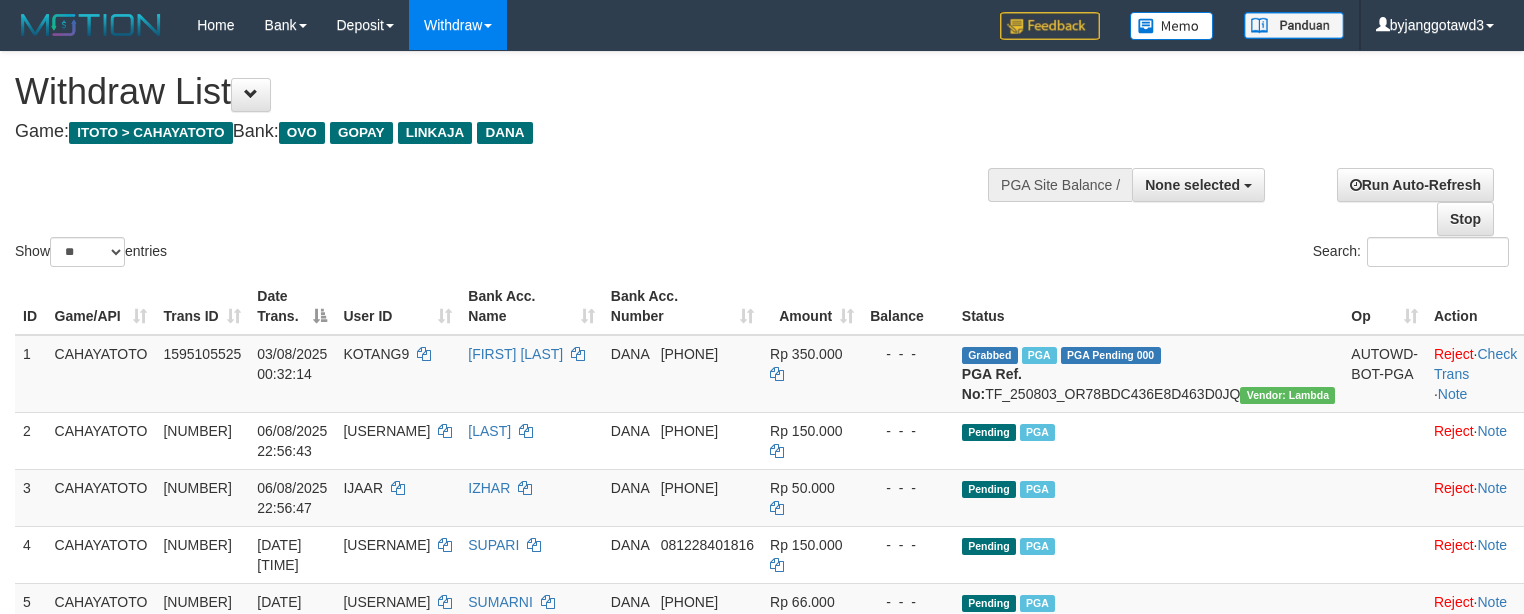 select 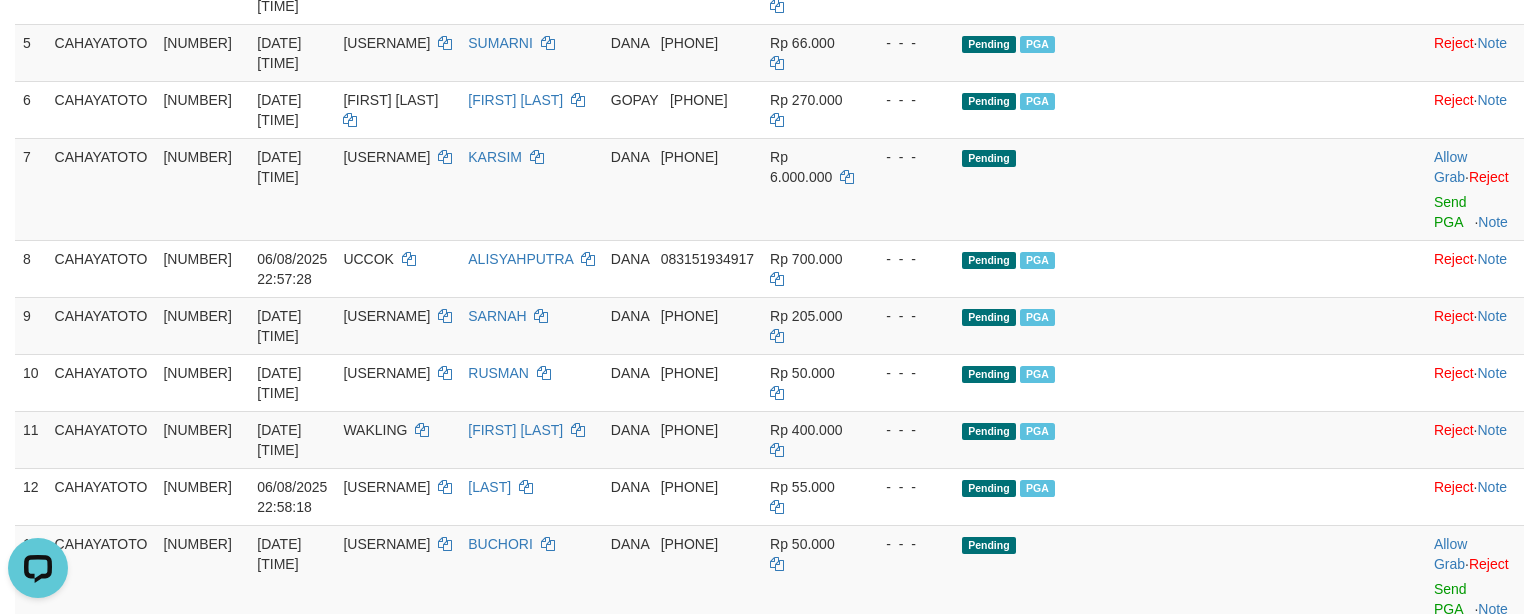 scroll, scrollTop: 0, scrollLeft: 0, axis: both 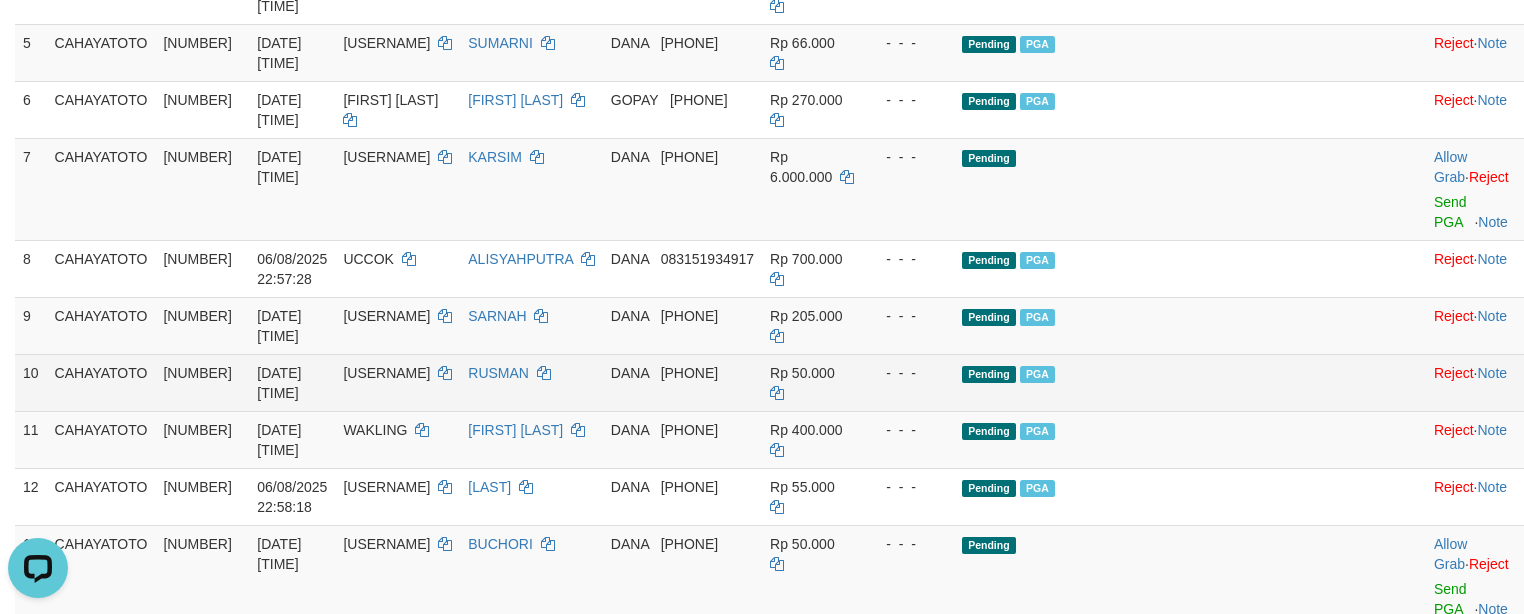 click on "Pending   PGA" at bounding box center (1148, 382) 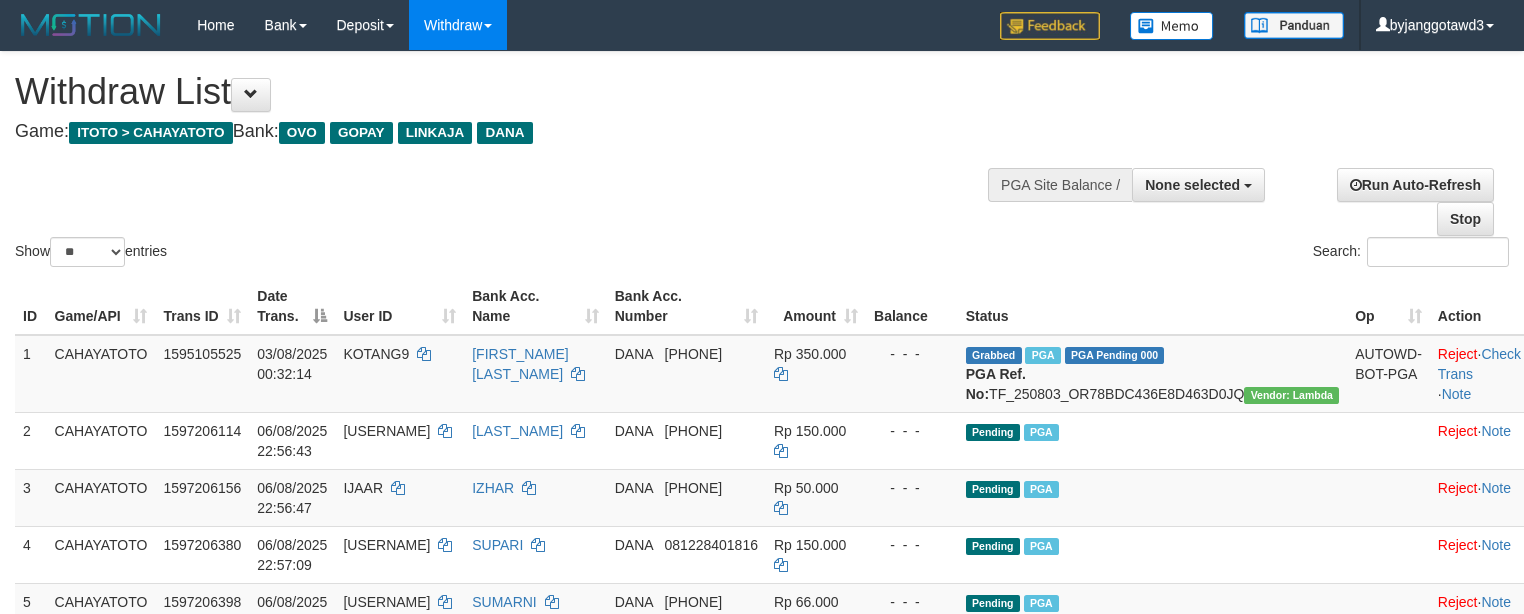 select 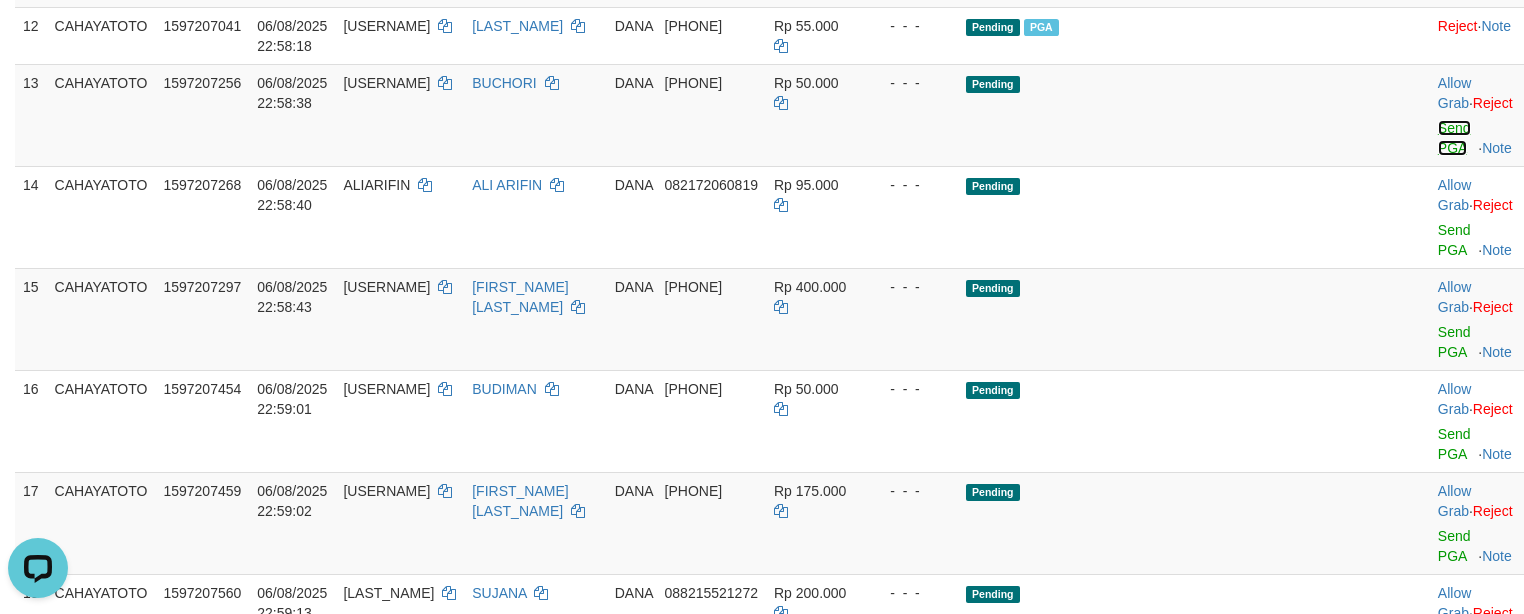 scroll, scrollTop: 0, scrollLeft: 0, axis: both 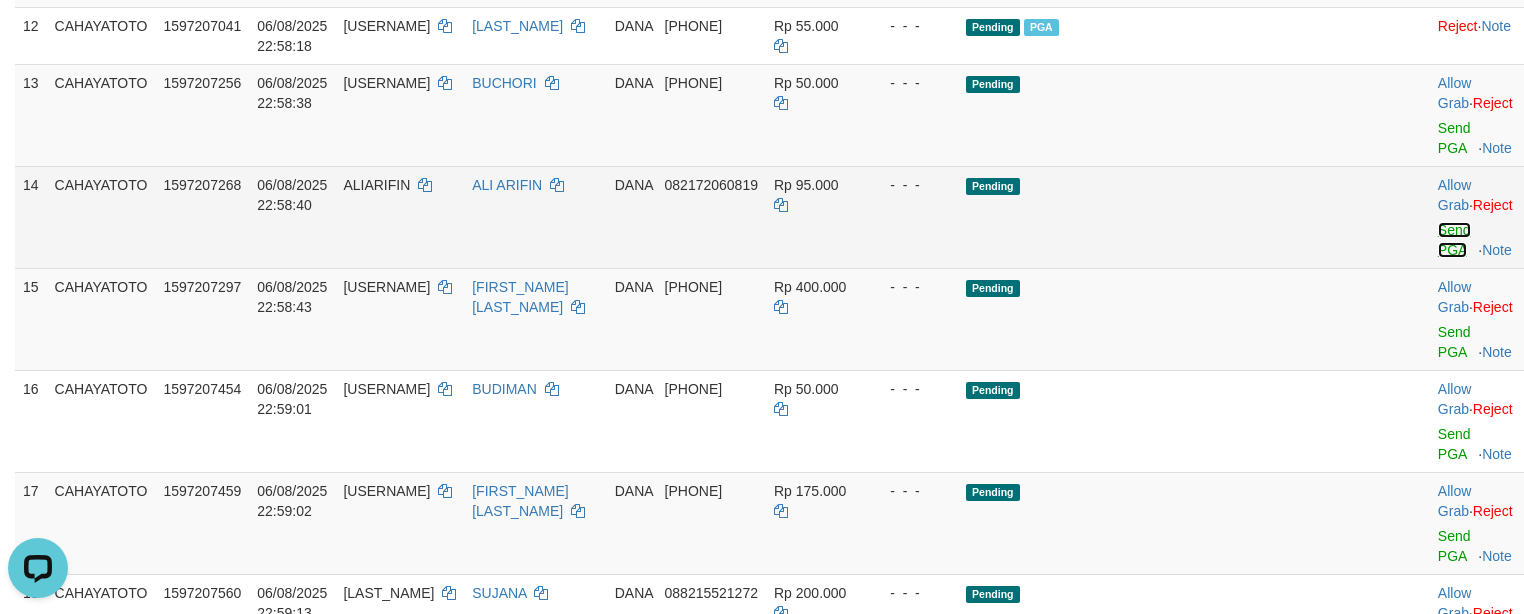 click on "Send PGA" at bounding box center (1454, 240) 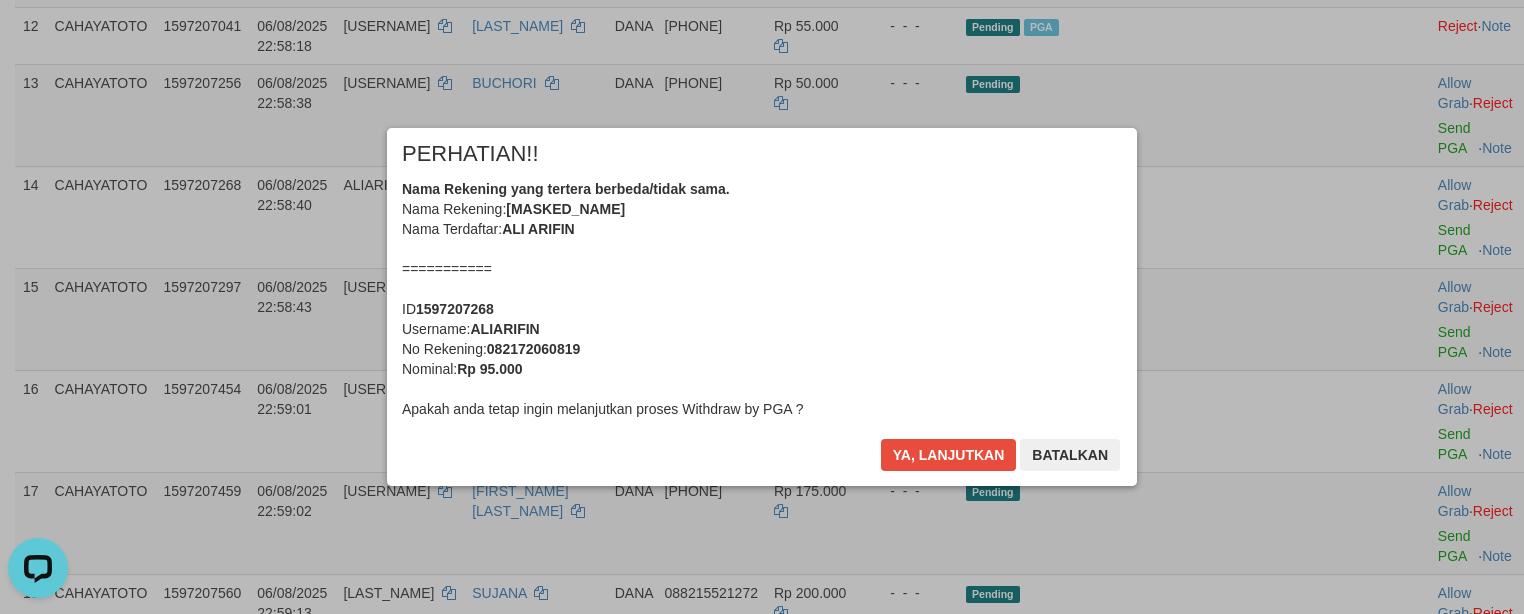 click on "Toggle navigation
Home
Bank
Account List
Load
By Website
Group
[ITOTO]													CAHAYATOTO
Mutasi Bank
Search
Sync
Note Mutasi
Deposit
DPS Fetch
DPS List
History
PGA History
Note DPS -" at bounding box center [762, 832] 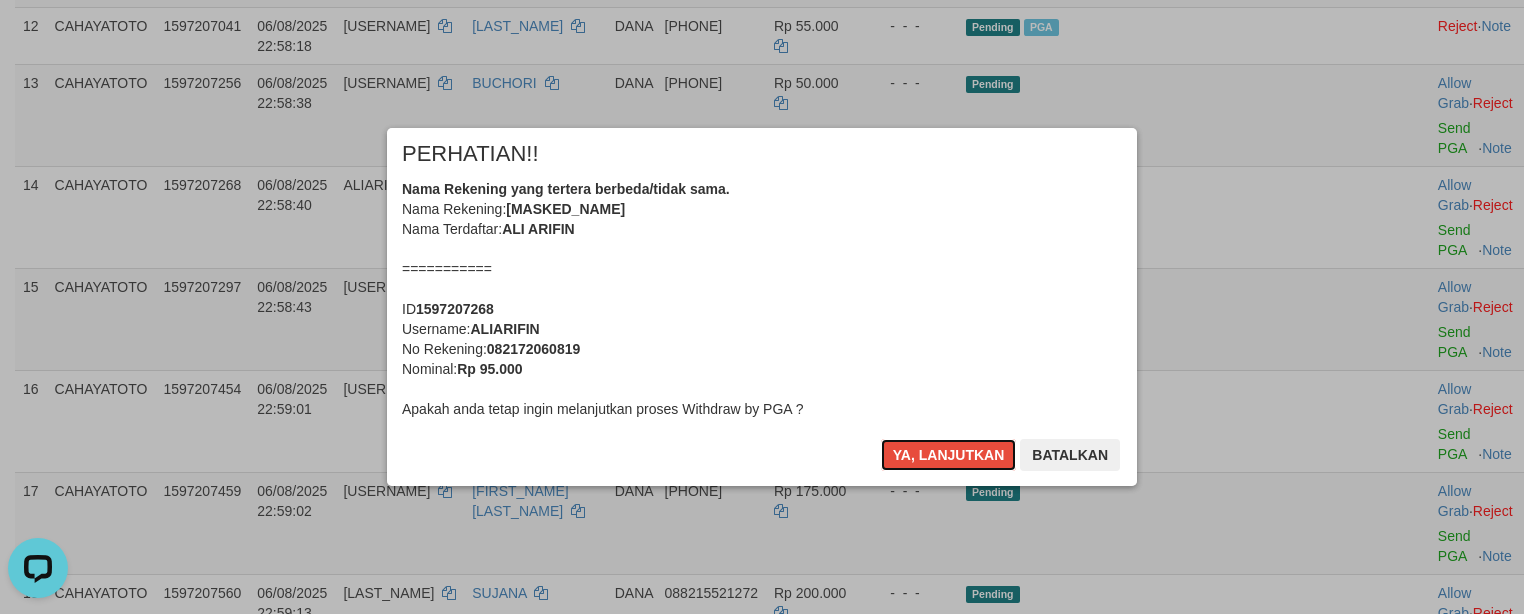 type 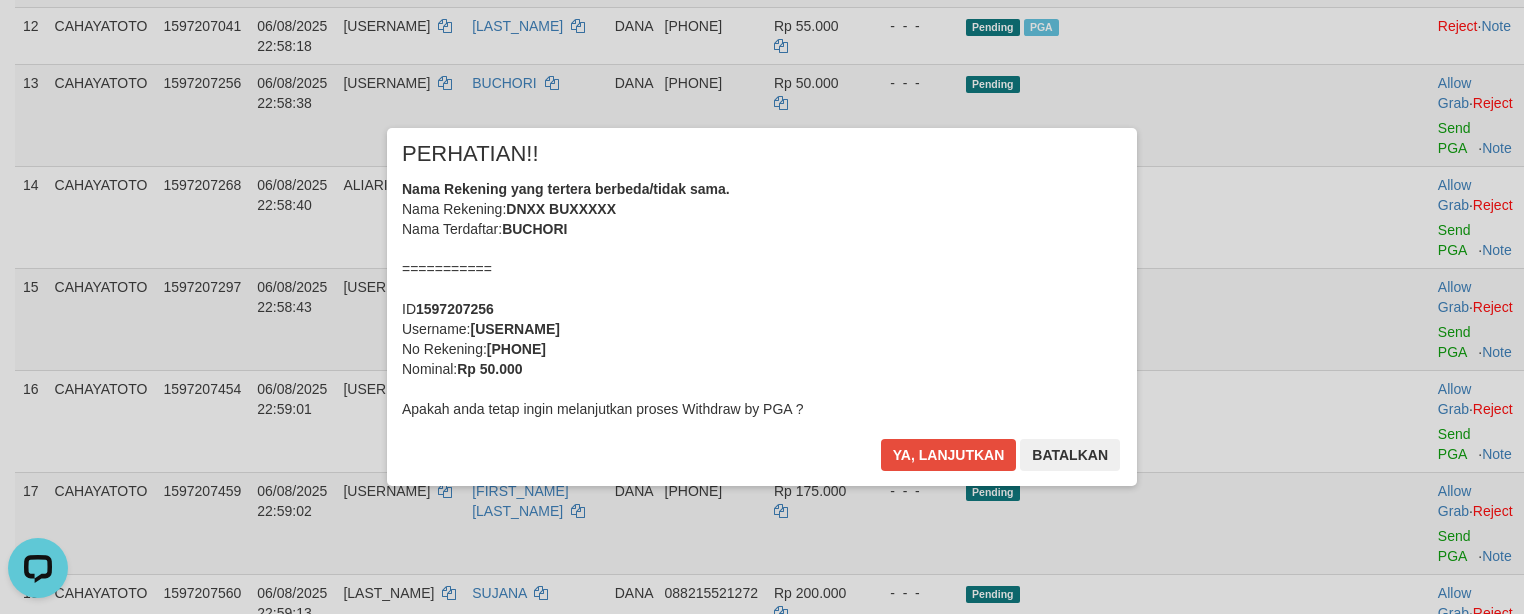click on "Nama Rekening yang tertera berbeda/tidak sama. Nama Rekening:  DNXX BUXXXXX Nama Terdaftar:  BUCHORI =========== ID  1597207256 Username:  BORAY81 No Rekening:  083890016477 Nominal:  Rp 50.000 Apakah anda tetap ingin melanjutkan proses Withdraw by PGA ?" at bounding box center (762, 299) 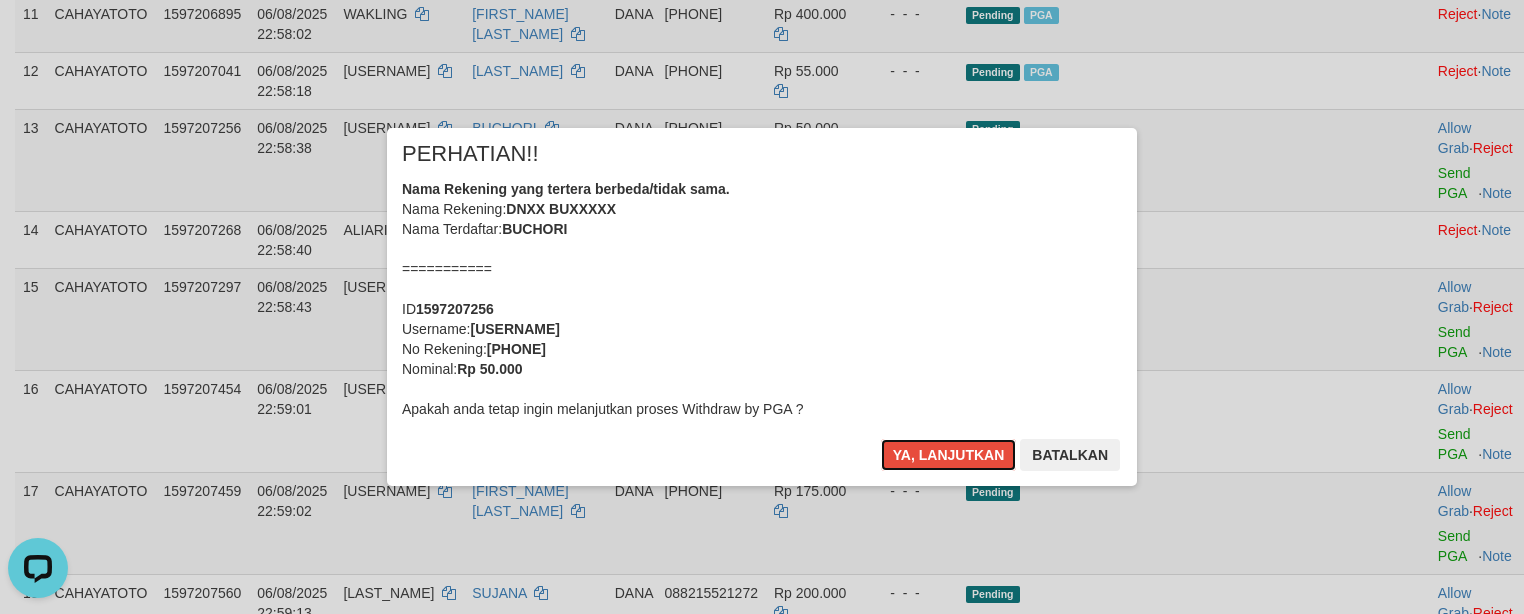 type 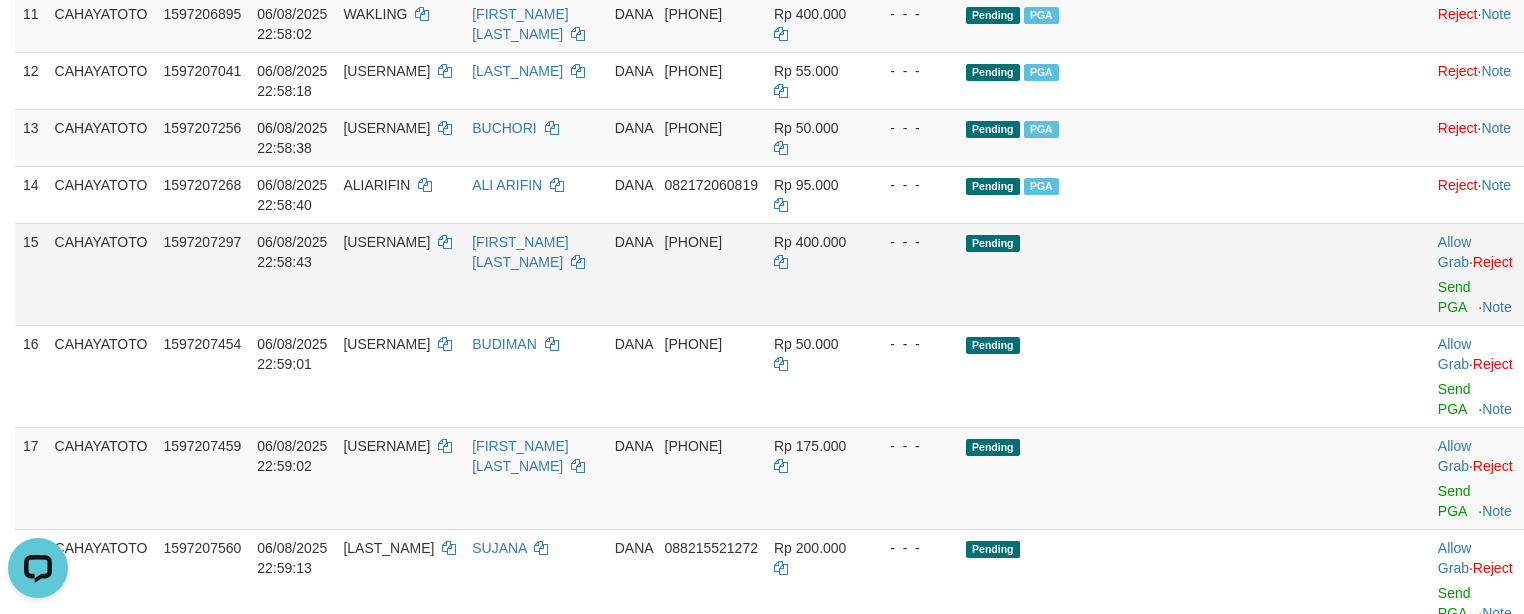 scroll, scrollTop: 930, scrollLeft: 0, axis: vertical 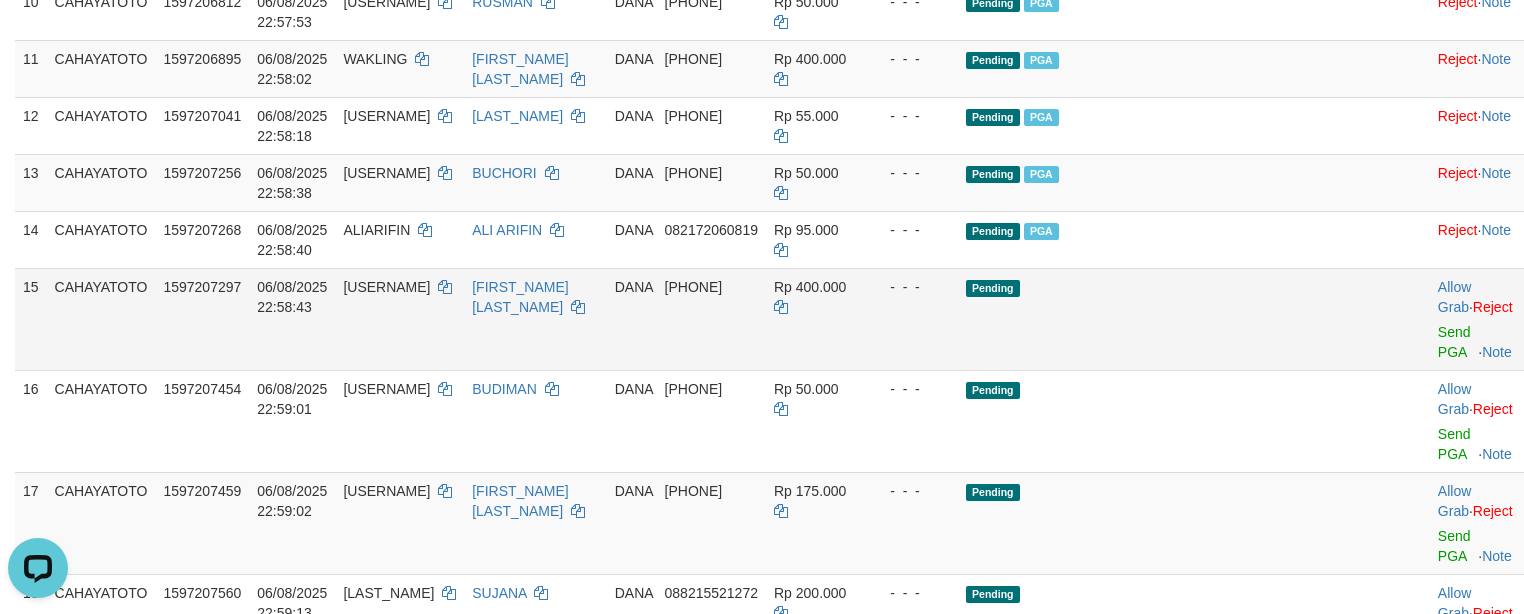 drag, startPoint x: 1213, startPoint y: 315, endPoint x: 1279, endPoint y: 353, distance: 76.15773 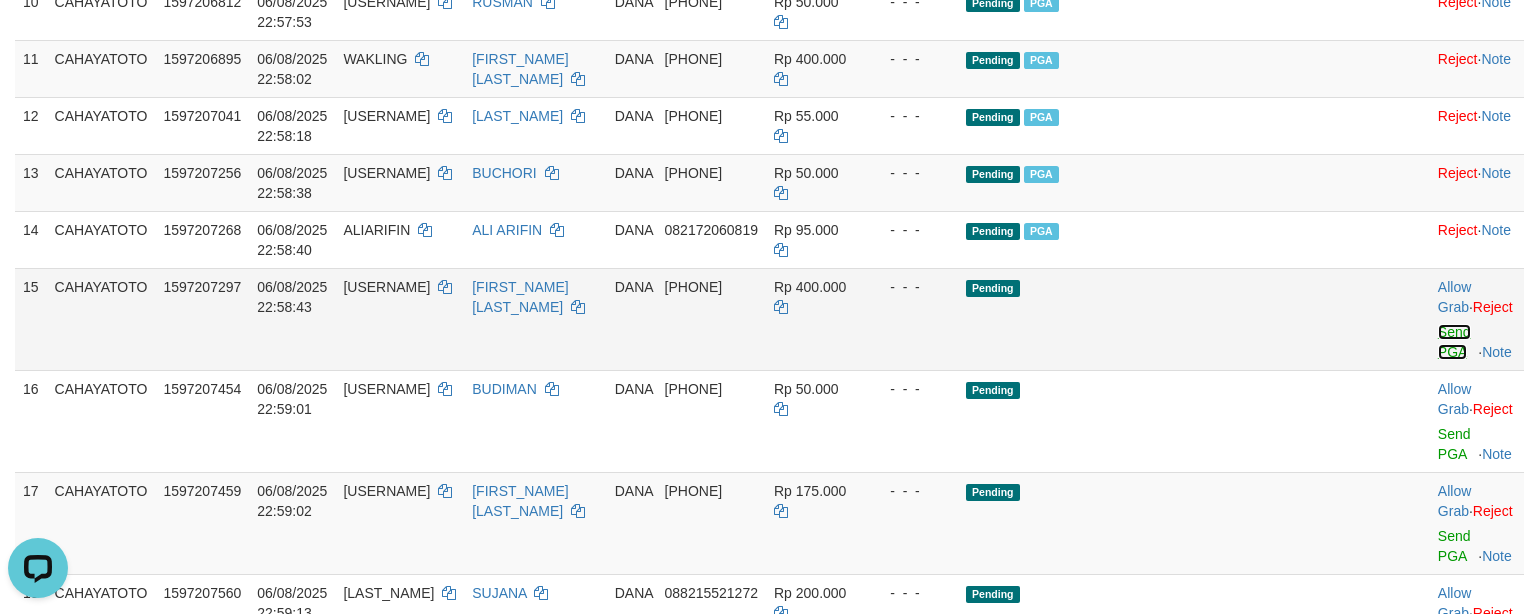 click on "Send PGA" at bounding box center [1454, 342] 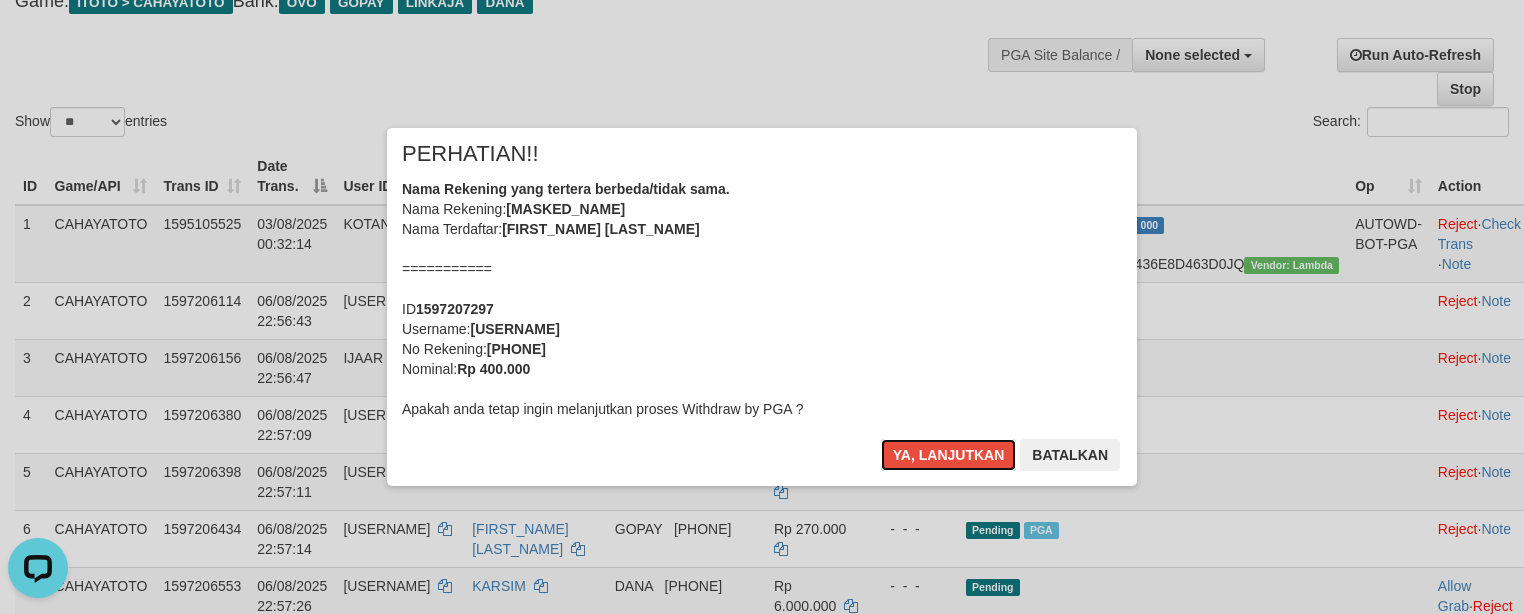click on "Nama Rekening yang tertera berbeda/tidak sama. Nama Rekening:  DNXX ELXX MUXXXXXXX Nama Terdaftar:  ELMA MULYASARI =========== ID  1597207297 Username:  EMUL02 No Rekening:  081280221600 Nominal:  Rp 400.000 Apakah anda tetap ingin melanjutkan proses Withdraw by PGA ?" at bounding box center (762, 299) 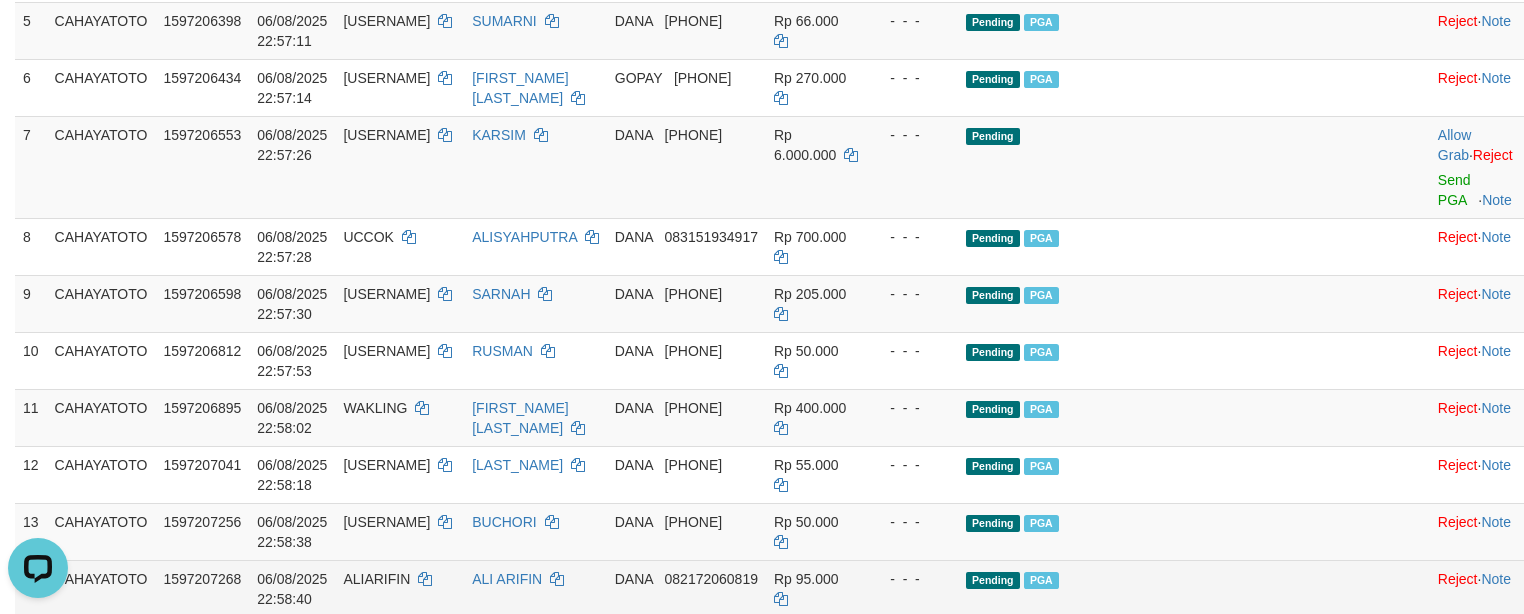 scroll, scrollTop: 1069, scrollLeft: 0, axis: vertical 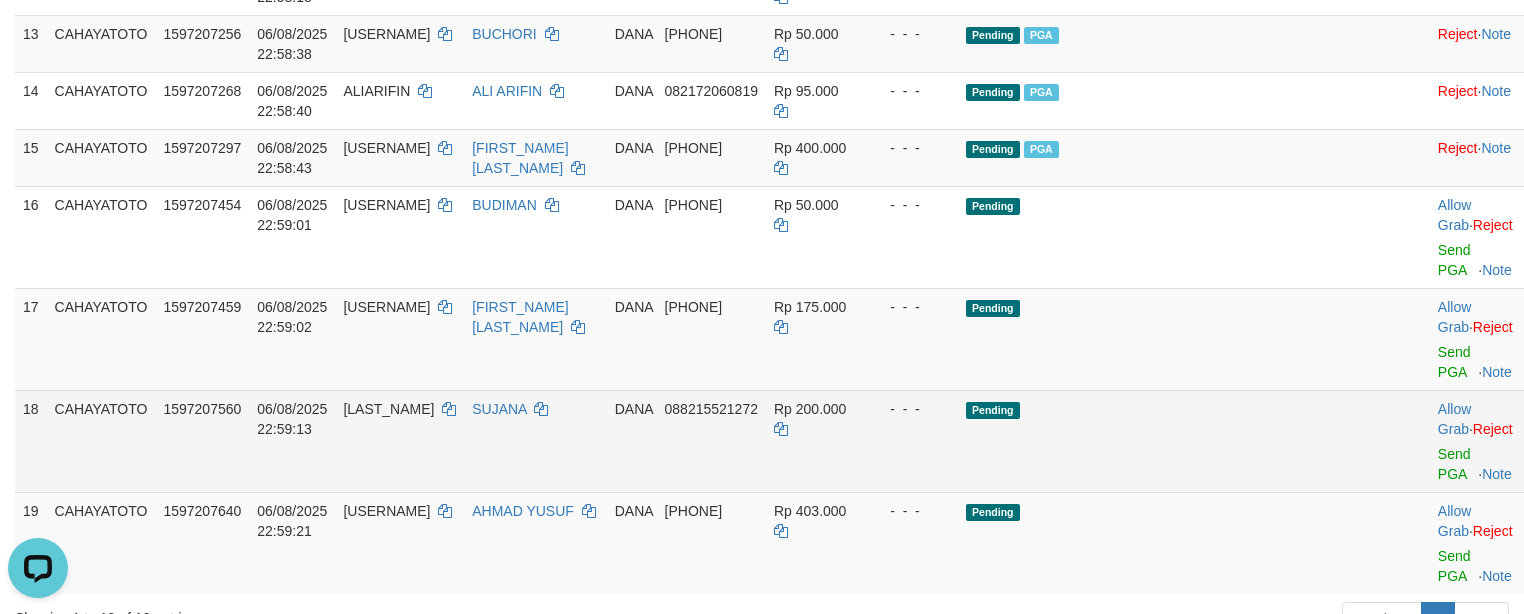 click on "Pending" at bounding box center (1152, 441) 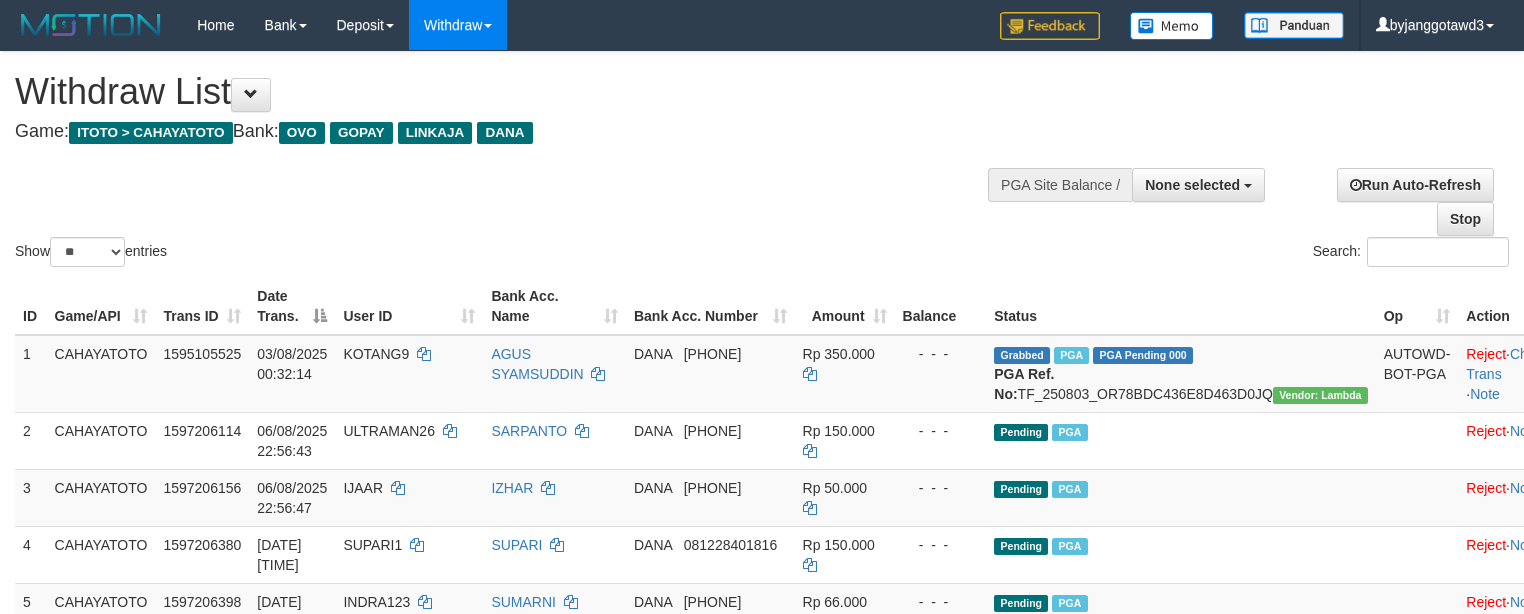 select 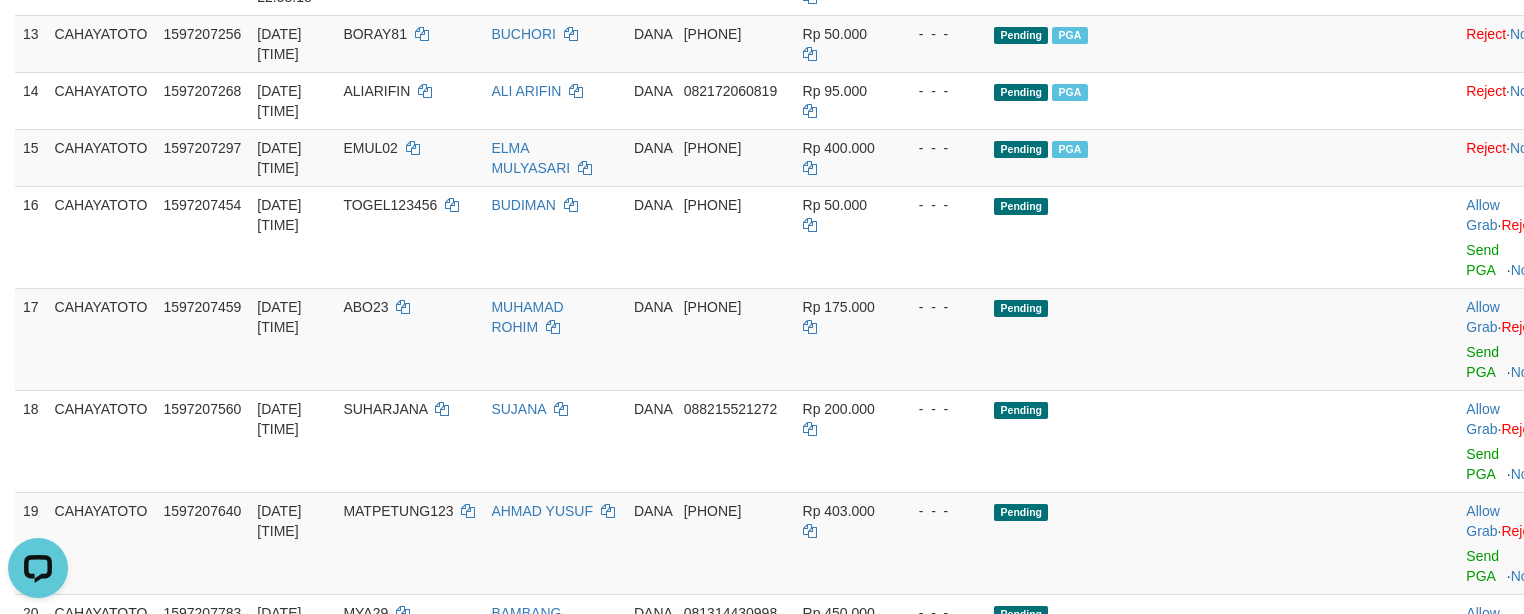 scroll, scrollTop: 0, scrollLeft: 0, axis: both 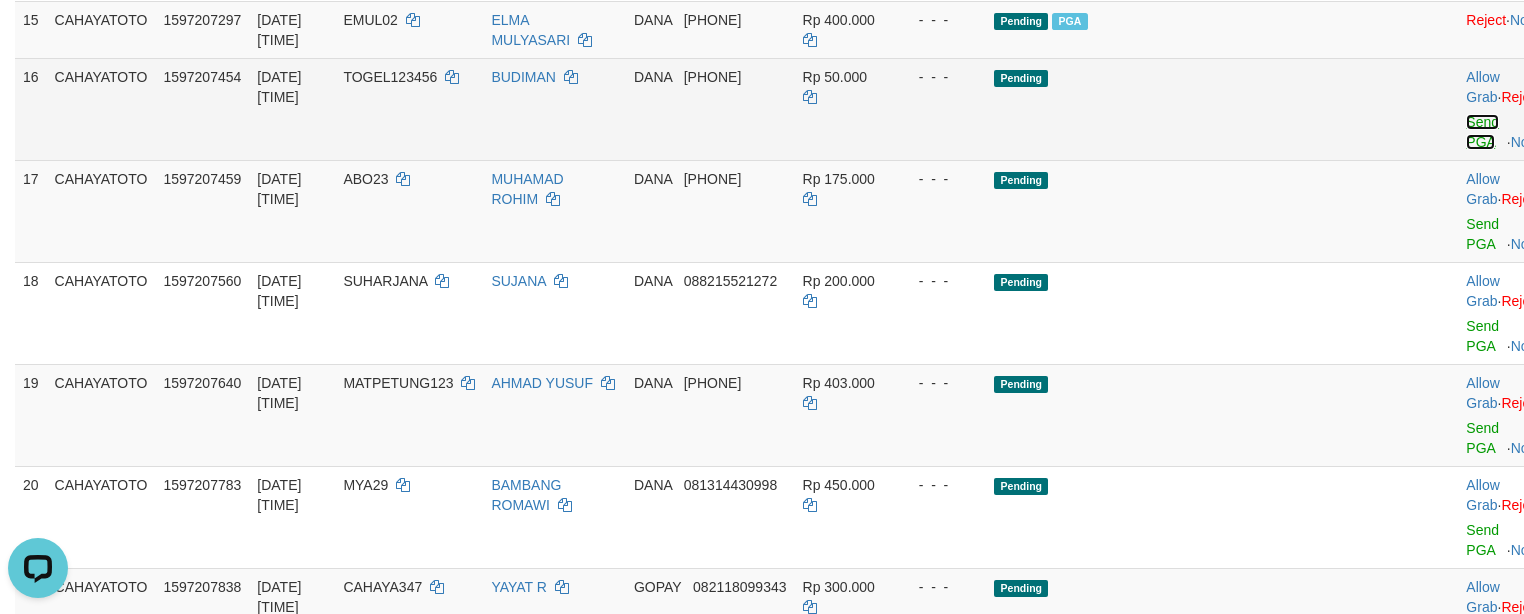 click on "Send PGA" at bounding box center (1482, 132) 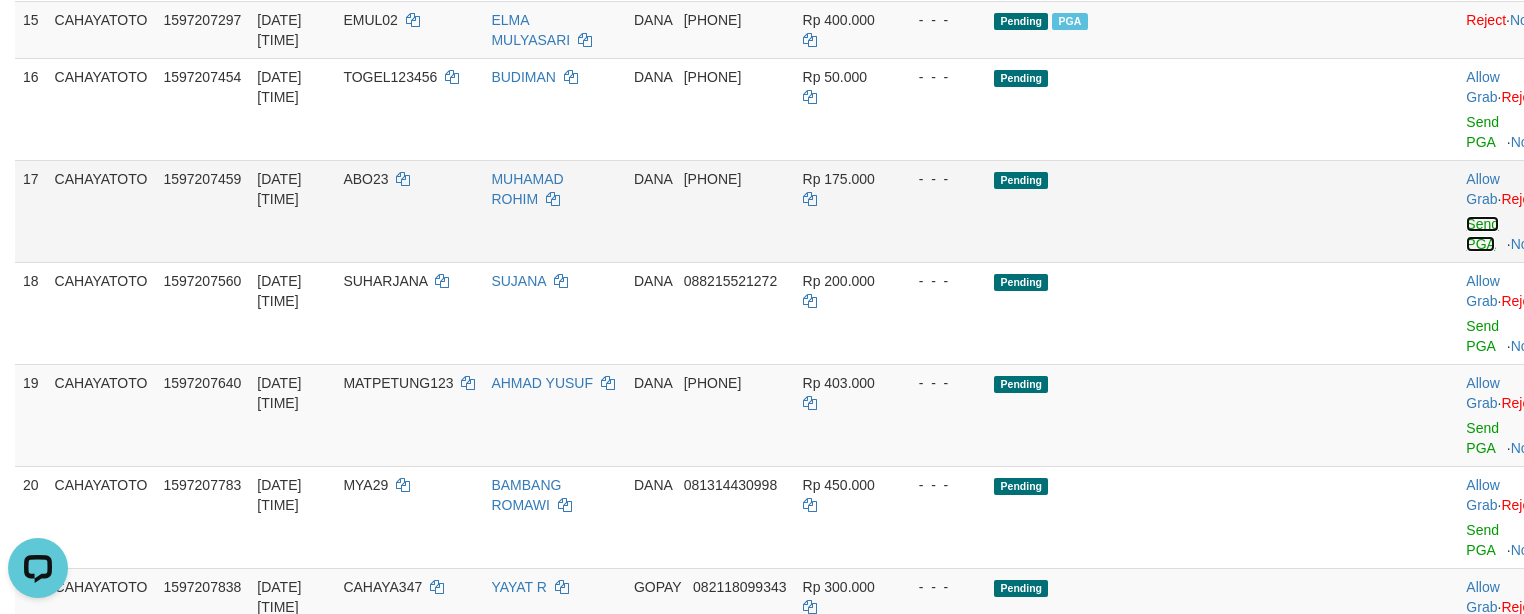 click on "Send PGA" at bounding box center [1482, 234] 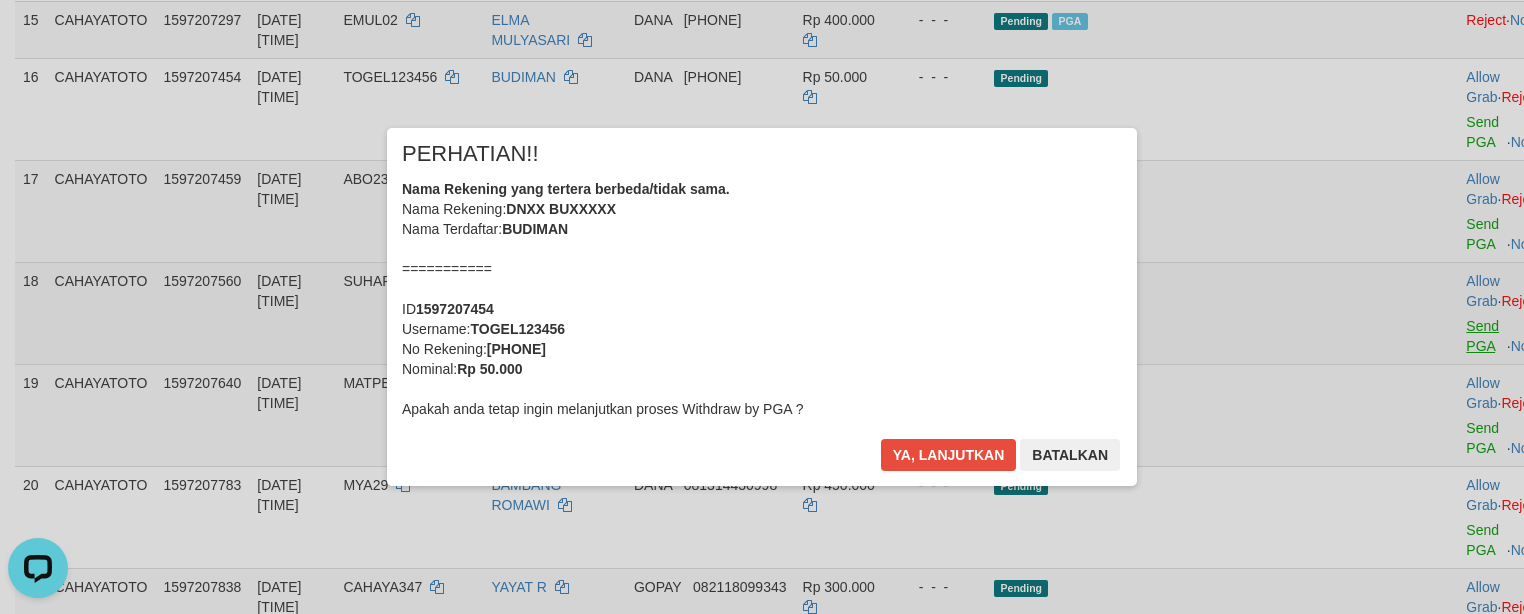click on "Toggle navigation
Home
Bank
Account List
Load
By Website
Group
[ITOTO]													CAHAYATOTO
Mutasi Bank
Search
Sync
Note Mutasi
Deposit
DPS Fetch
DPS List
History
PGA History
Note DPS -" at bounding box center (762, 611) 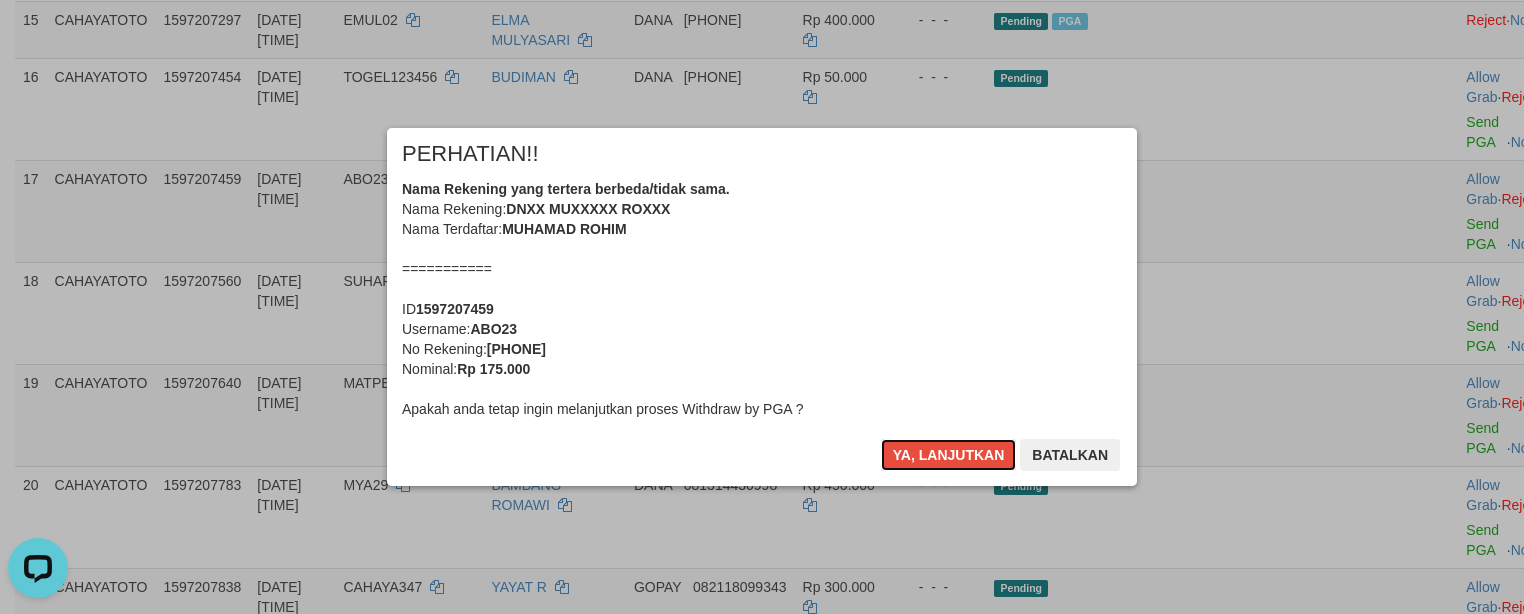 click on "Nama Rekening yang tertera berbeda/tidak sama. Nama Rekening:  DNXX MUXXXXX ROXXX Nama Terdaftar:  MUHAMAD ROHIM =========== ID  1597207459 Username:  ABO23 No Rekening:  [PHONE] Nominal:  Rp 175.000 Apakah anda tetap ingin melanjutkan proses Withdraw by PGA ?" at bounding box center (762, 299) 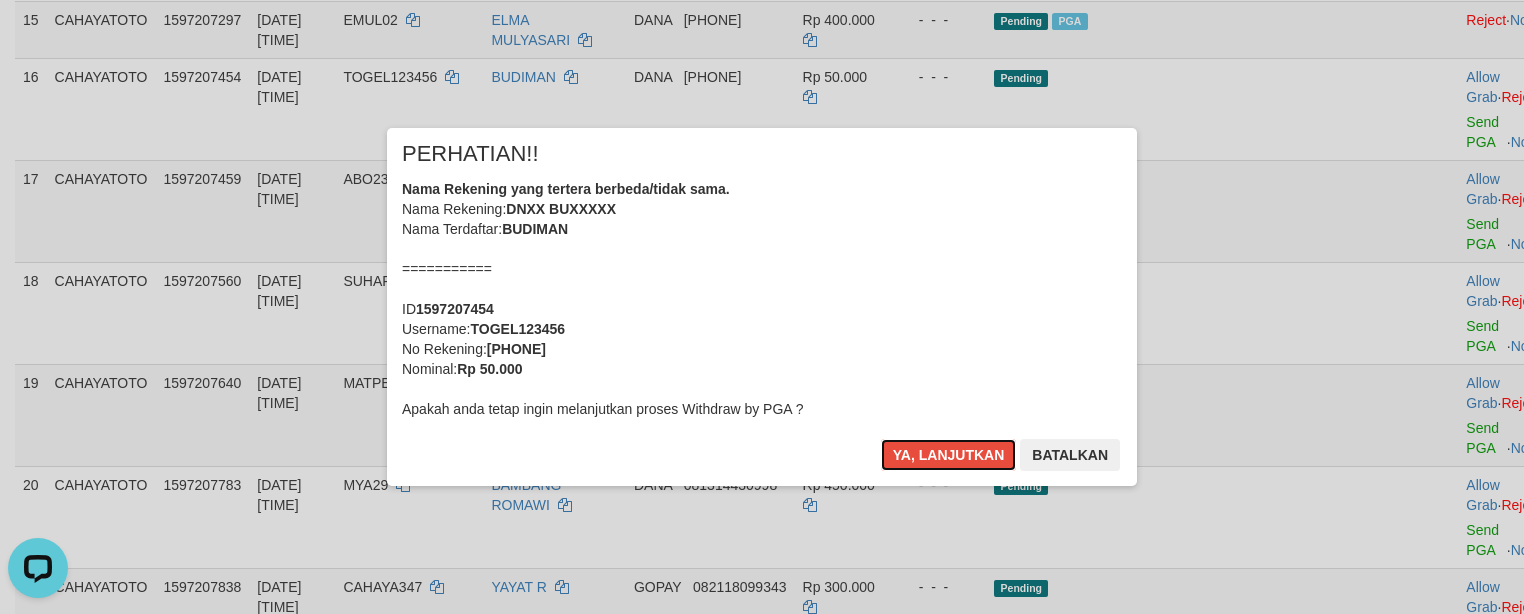 click on "Nama Rekening yang tertera berbeda/tidak sama. Nama Rekening:  DNXX BUXXXXX Nama Terdaftar:  BUDIMAN =========== ID  1597207454 Username:  TOGEL123456 No Rekening:  [PHONE] Nominal:  Rp 50.000 Apakah anda tetap ingin melanjutkan proses Withdraw by PGA ?" at bounding box center (762, 299) 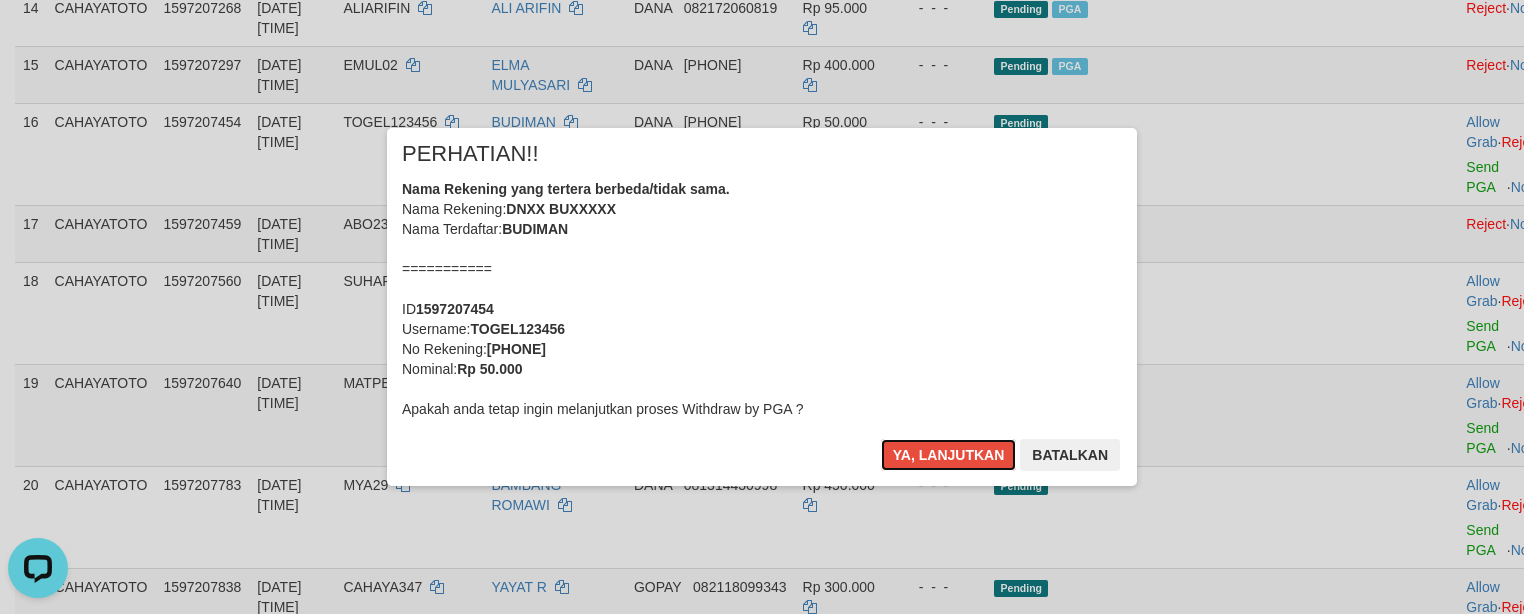 type 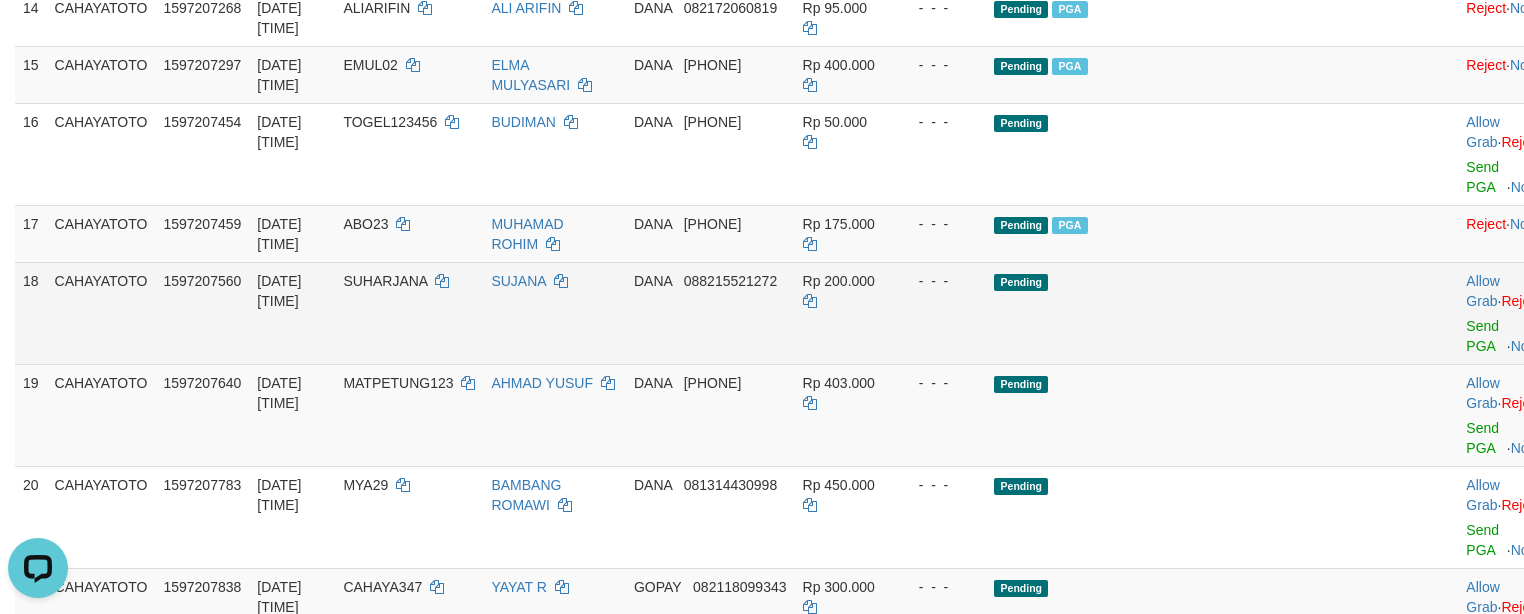 click on "Pending" at bounding box center (1180, 313) 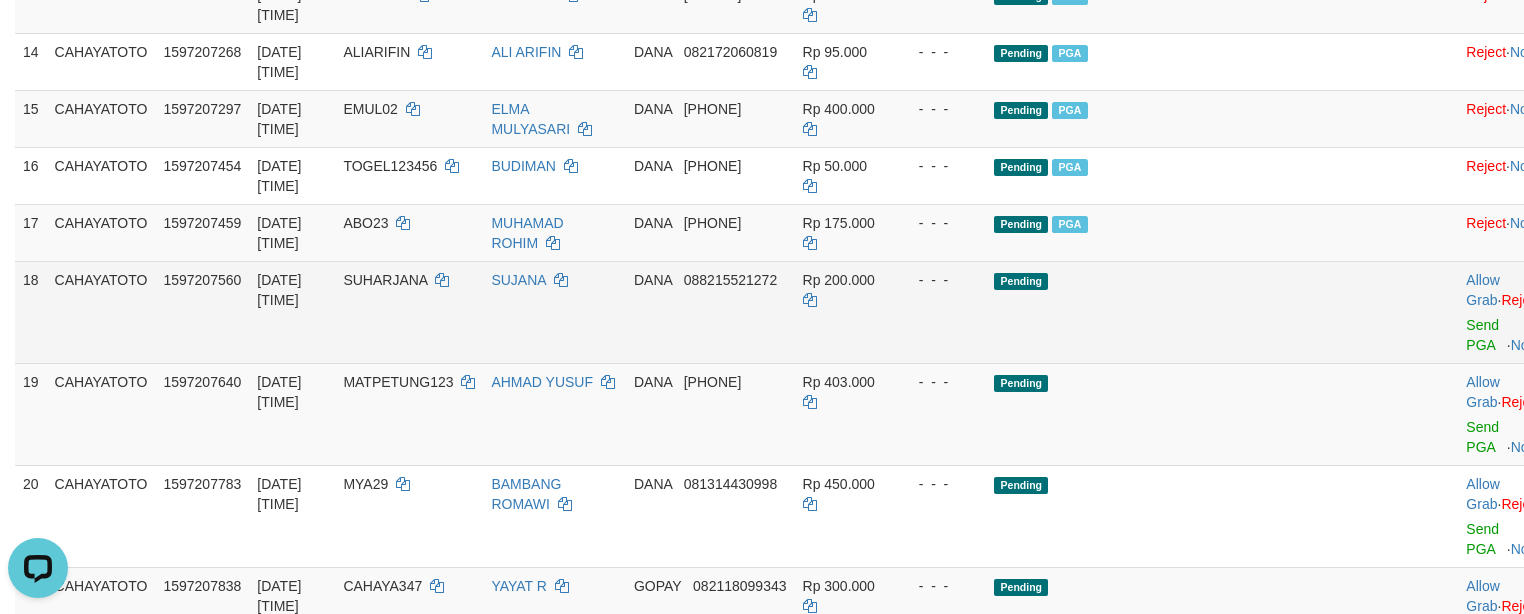 scroll, scrollTop: 1208, scrollLeft: 0, axis: vertical 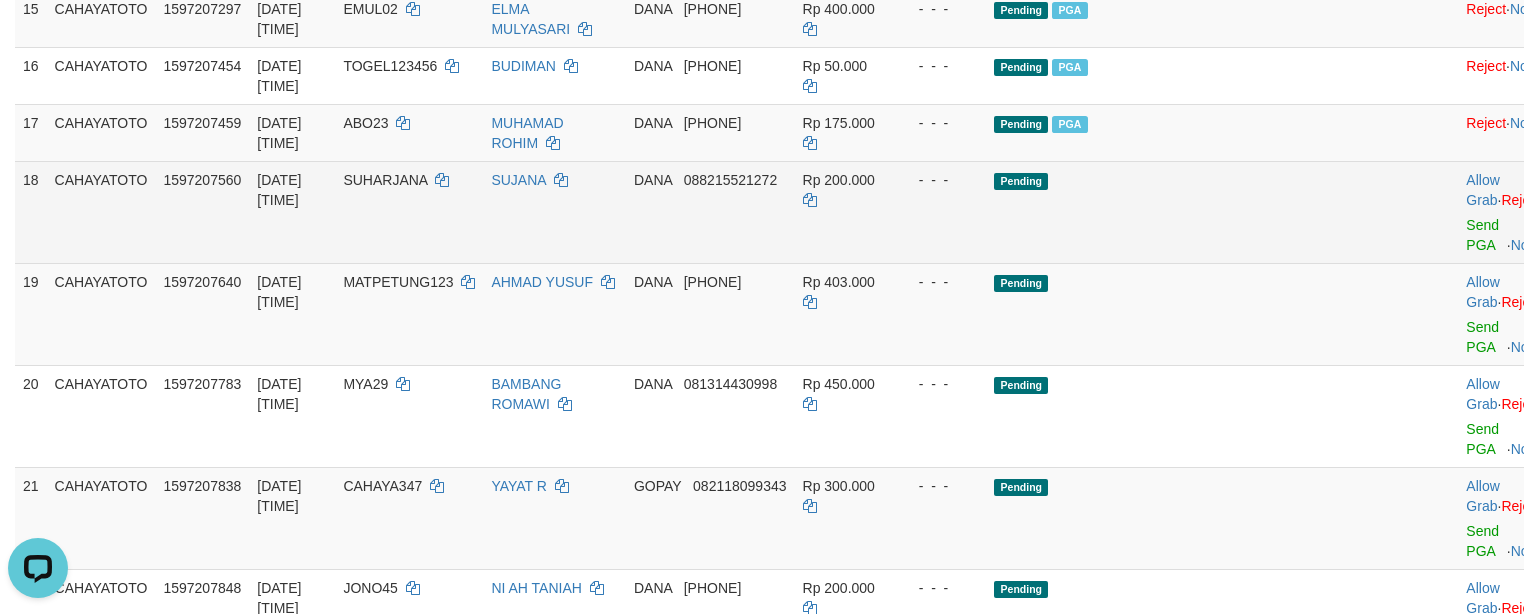 click on "Allow Grab   ·    Reject Send PGA     ·    Note" at bounding box center [1507, 212] 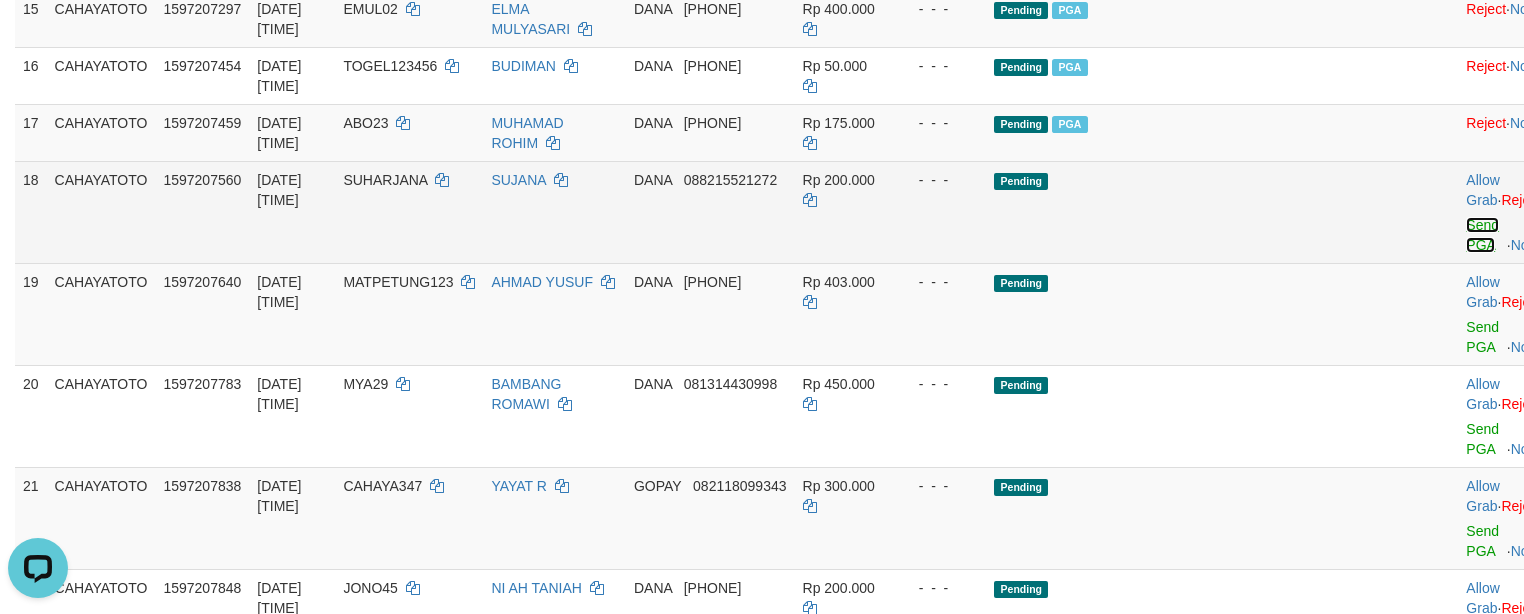 click on "Send PGA" at bounding box center [1482, 235] 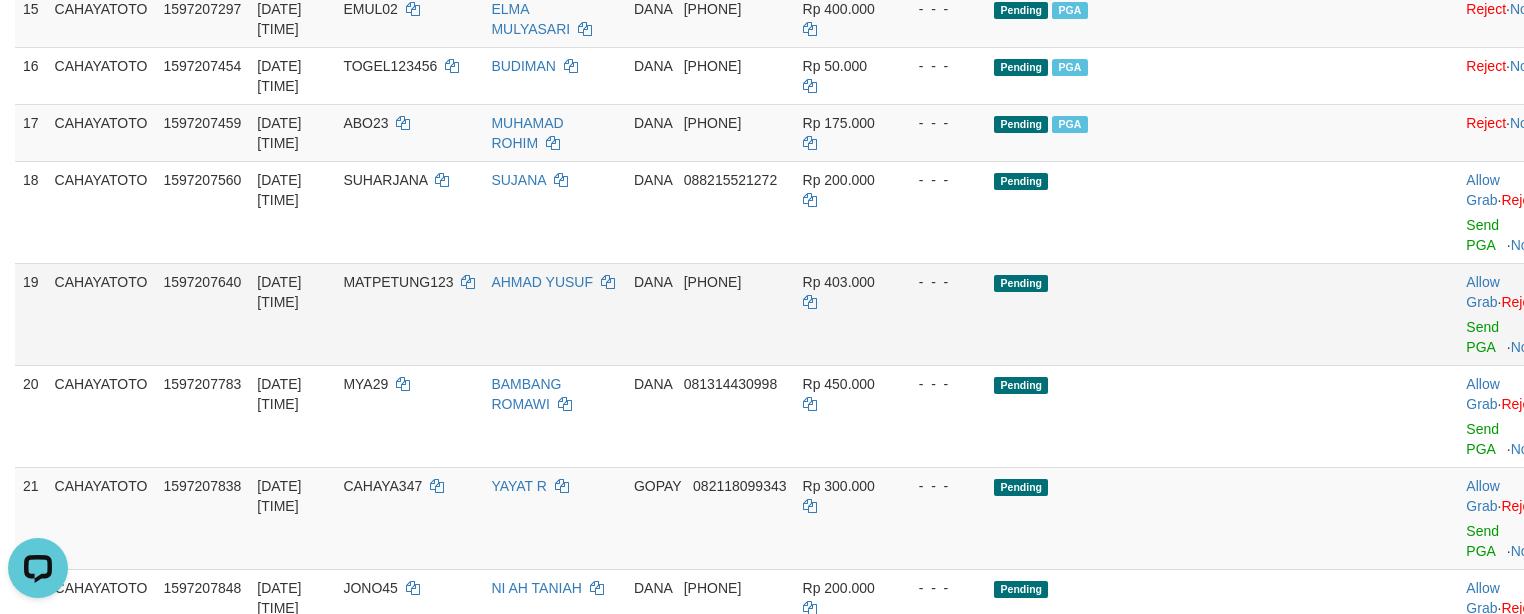 click on "Allow Grab   ·    Reject Send PGA     ·    Note" at bounding box center (1507, 314) 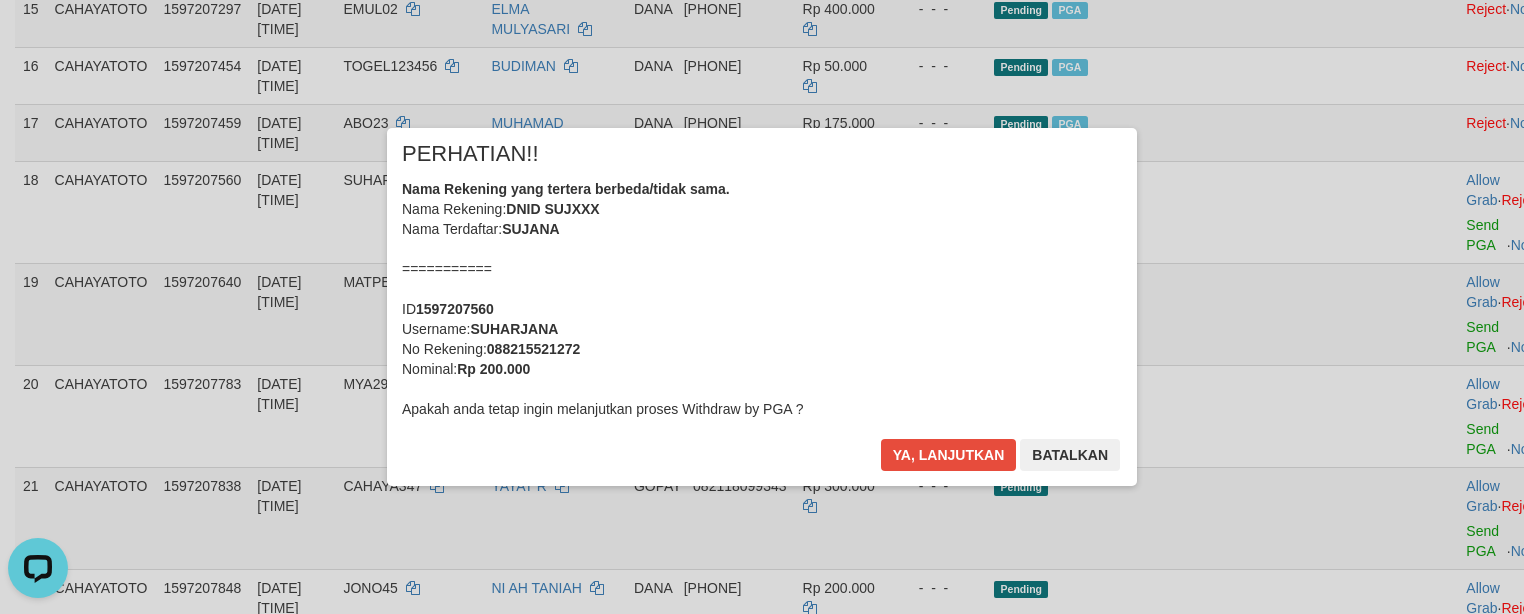 click on "× PERHATIAN!! Nama Rekening yang tertera berbeda/tidak sama. Nama Rekening:  DNID SUJXXX Nama Terdaftar:  SUJANA =========== ID  1597207560 Username:  SUHARJANA No Rekening:  [PHONE] Nominal:  Rp 200.000 Apakah anda tetap ingin melanjutkan proses Withdraw by PGA ? Ya, lanjutkan Batalkan" at bounding box center [762, 307] 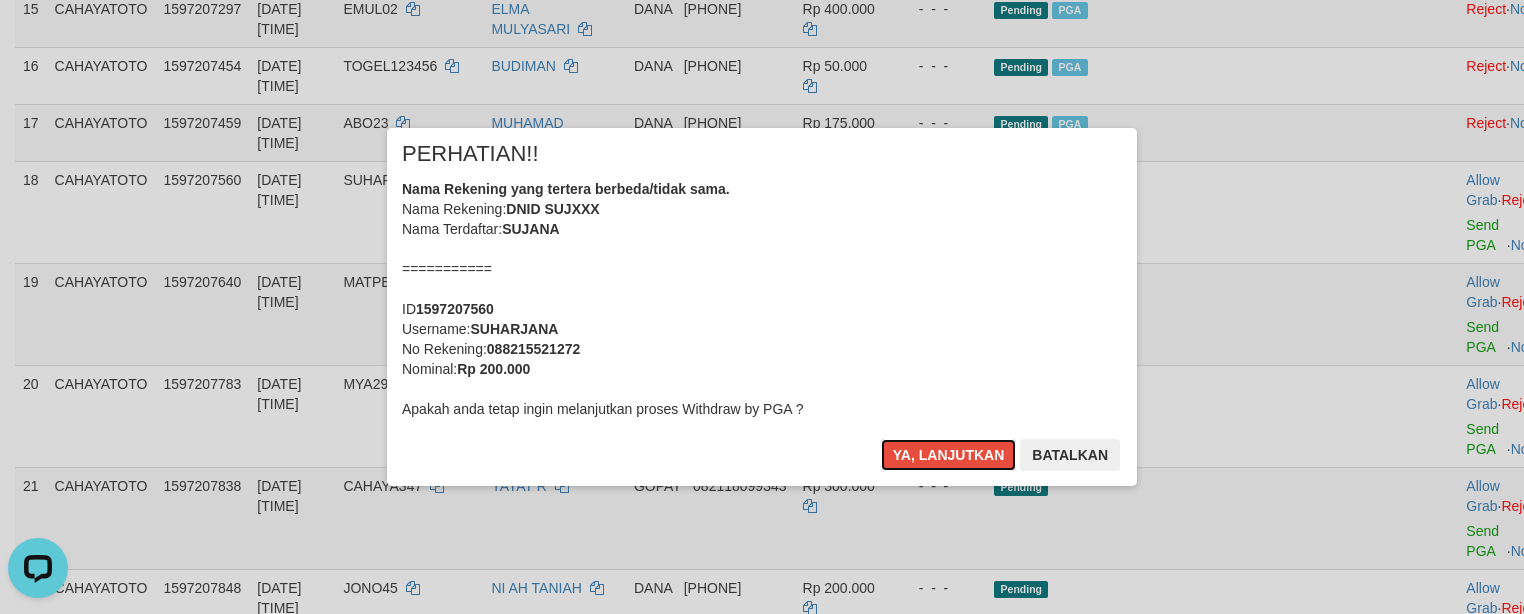 click on "Nama Rekening yang tertera berbeda/tidak sama. Nama Rekening:  DNID SUJXXX Nama Terdaftar:  SUJANA =========== ID  1597207560 Username:  SUHARJANA No Rekening:  [PHONE] Nominal:  Rp 200.000 Apakah anda tetap ingin melanjutkan proses Withdraw by PGA ?" at bounding box center [762, 299] 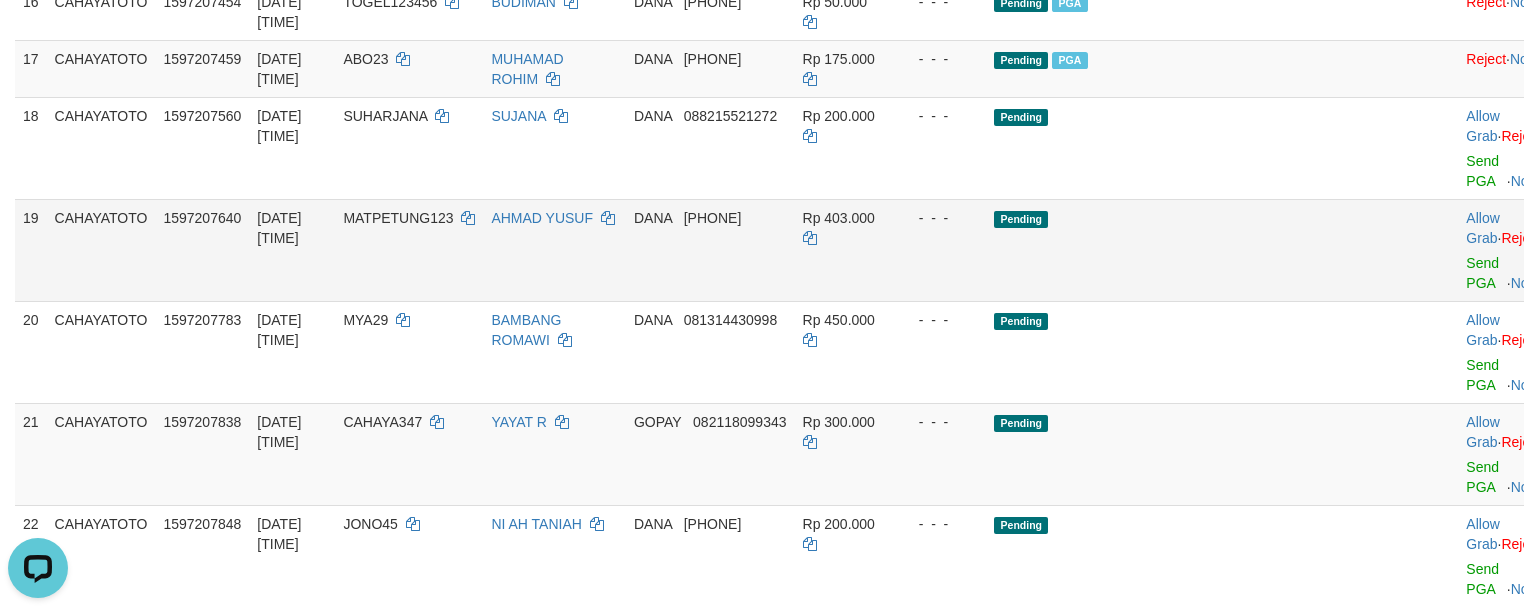 scroll, scrollTop: 1263, scrollLeft: 0, axis: vertical 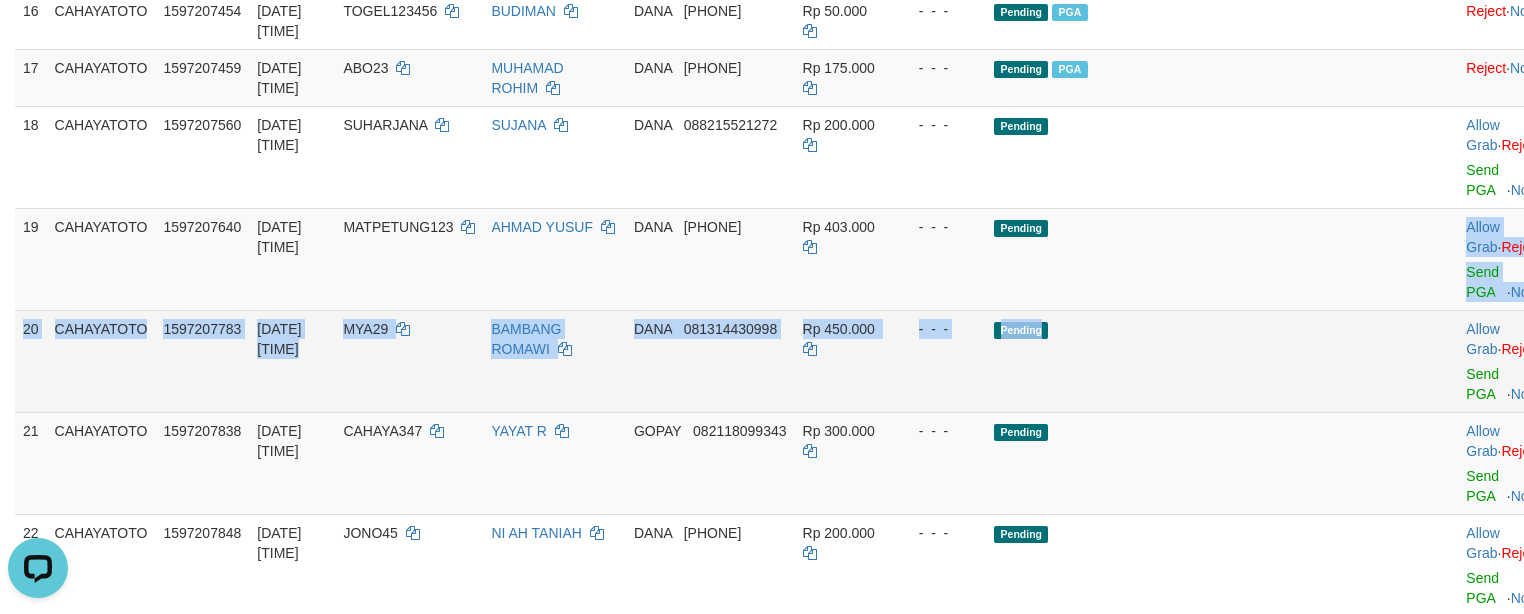 click on "1 CAHAYATOTO 1595105525 [DATE] [TIME] KOTANG9    AGUS SYAMSUDDIN    DANA     [PHONE] Rp 350.000    -  -  - Grabbed   PGA   PGA Pending 000 {"status":"000","data":{"unique_id":"1609-1595105525-20250803","reference_no":"TF_250803_OR78BDC436E8D463D0JQ","amount":"350000.00","fee":"0.00","merchant_surcharge_rate":"0.00","charge_to":"MERC","payout_amount":"350000.00","disbursement_status":0,"disbursement_description":"ON PROCESS","created_at":"2025-08-03 00:36:46","executed_at":"2025-08-03 00:36:46","bank":{"code":"dana","name":"DANA","account_number":"[PHONE]","account_name":"AGUS SYAMSUDDIN"},"note":"byjanggotawd1","merchant_balance":{"balance_effective":800068547,"balance_pending":1481277937,"balance_disbursement":220879009,"balance_collection":11510049686}}} PGA Ref. No:  TF_250803_OR78BDC436E8D463D0JQ  Vendor: Lambda AUTOWD-BOT-PGA Reject ·    Check Trans    ·    Note 2 CAHAYATOTO 1597206114 [DATE] [TIME] ULTRAMAN26    SARPANTO    DANA     [PHONE]" at bounding box center (786, -156) 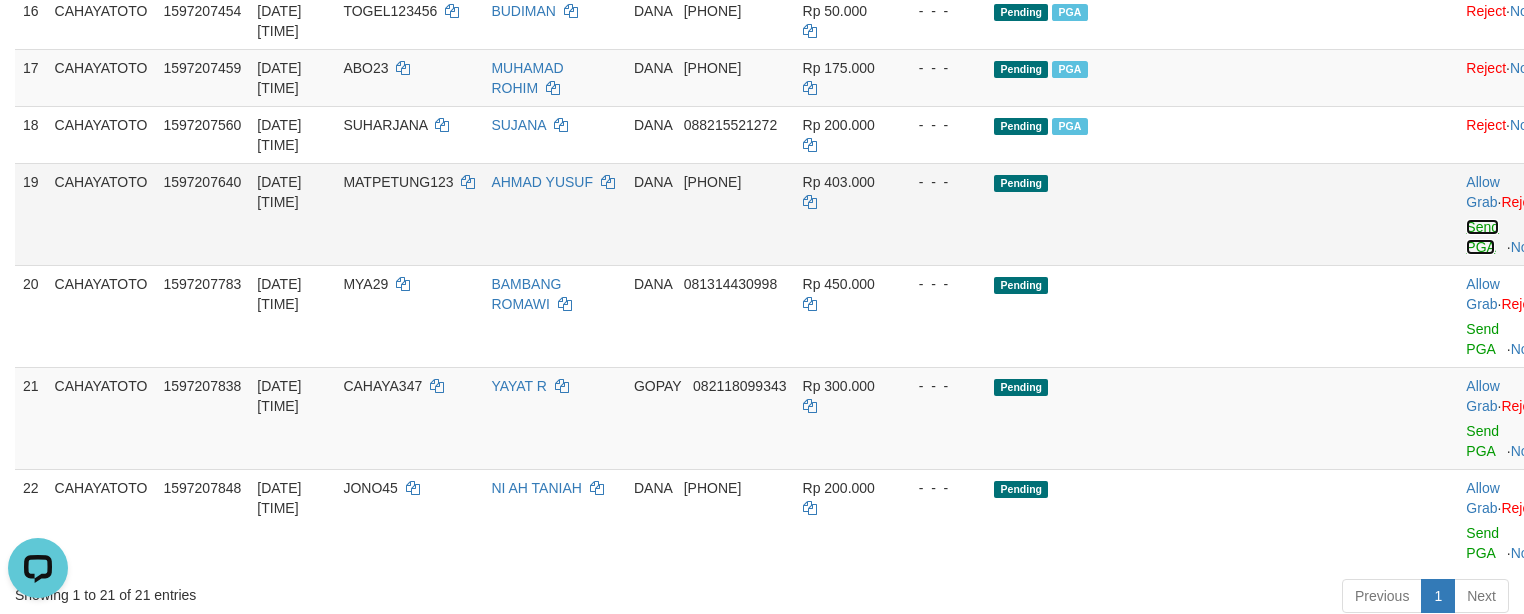 click on "Send PGA" at bounding box center (1482, 237) 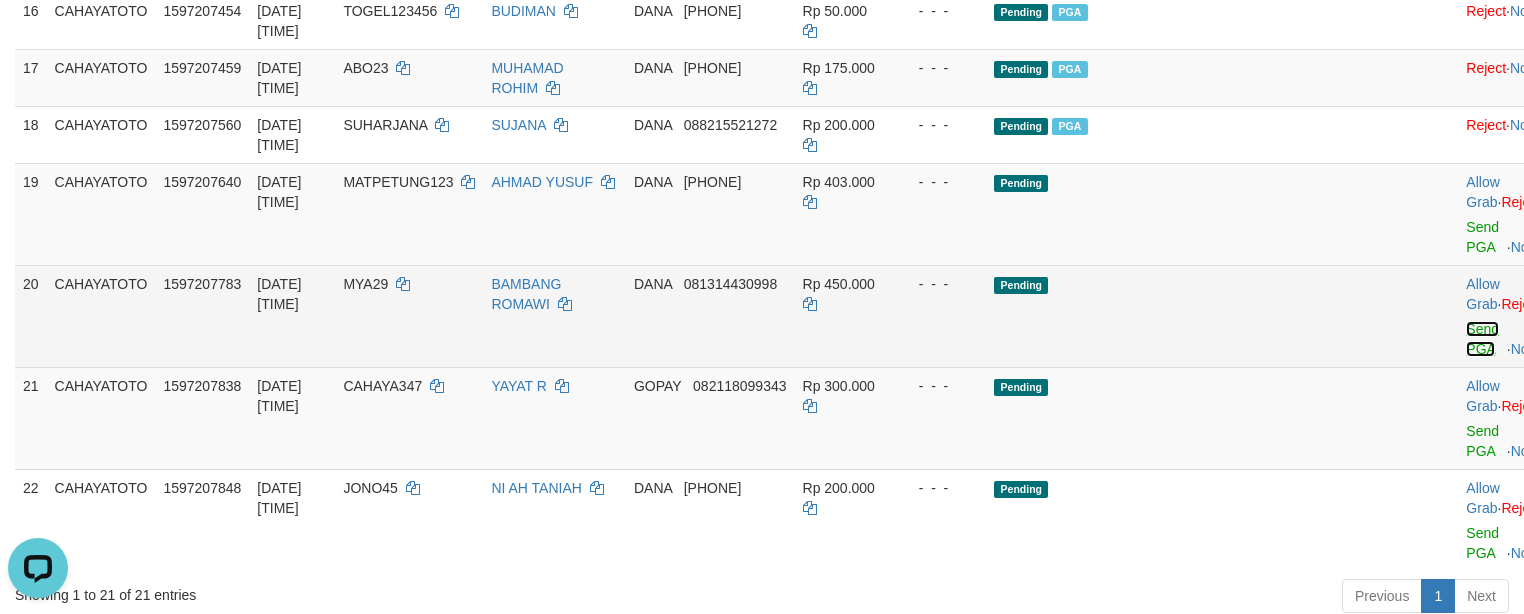 click on "Send PGA" at bounding box center (1482, 339) 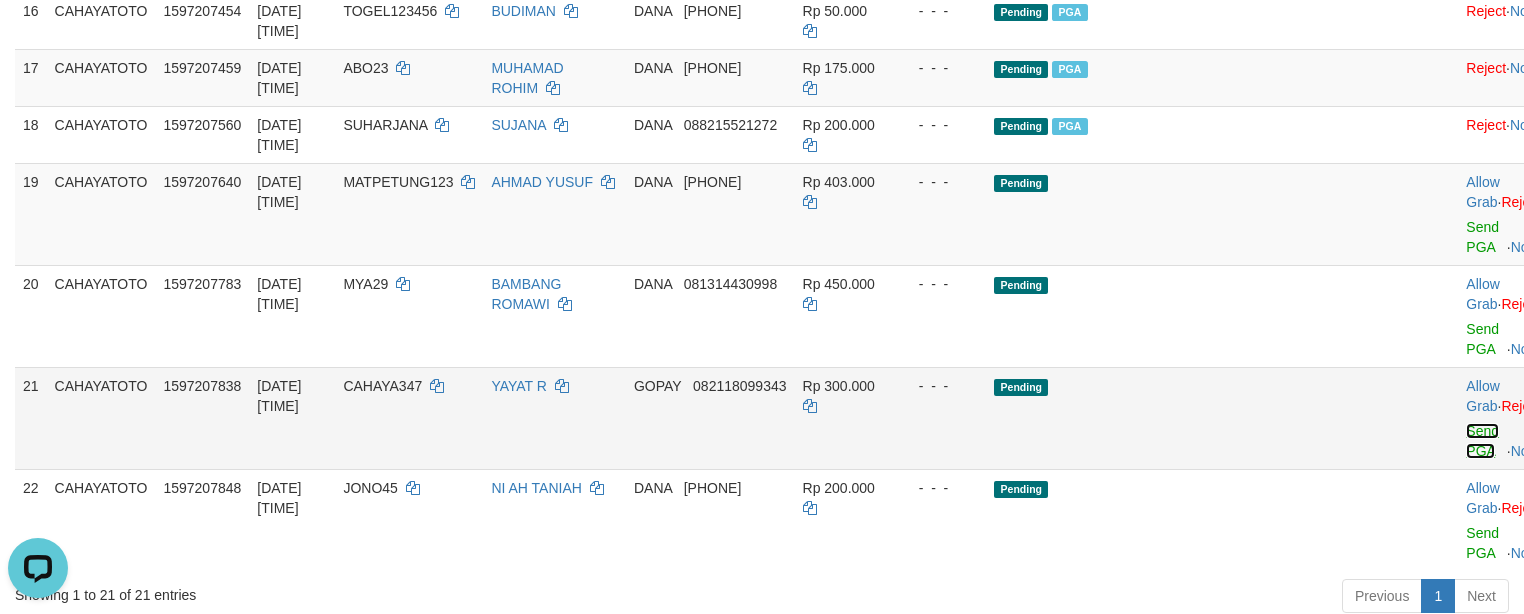 click on "Send PGA" at bounding box center [1482, 441] 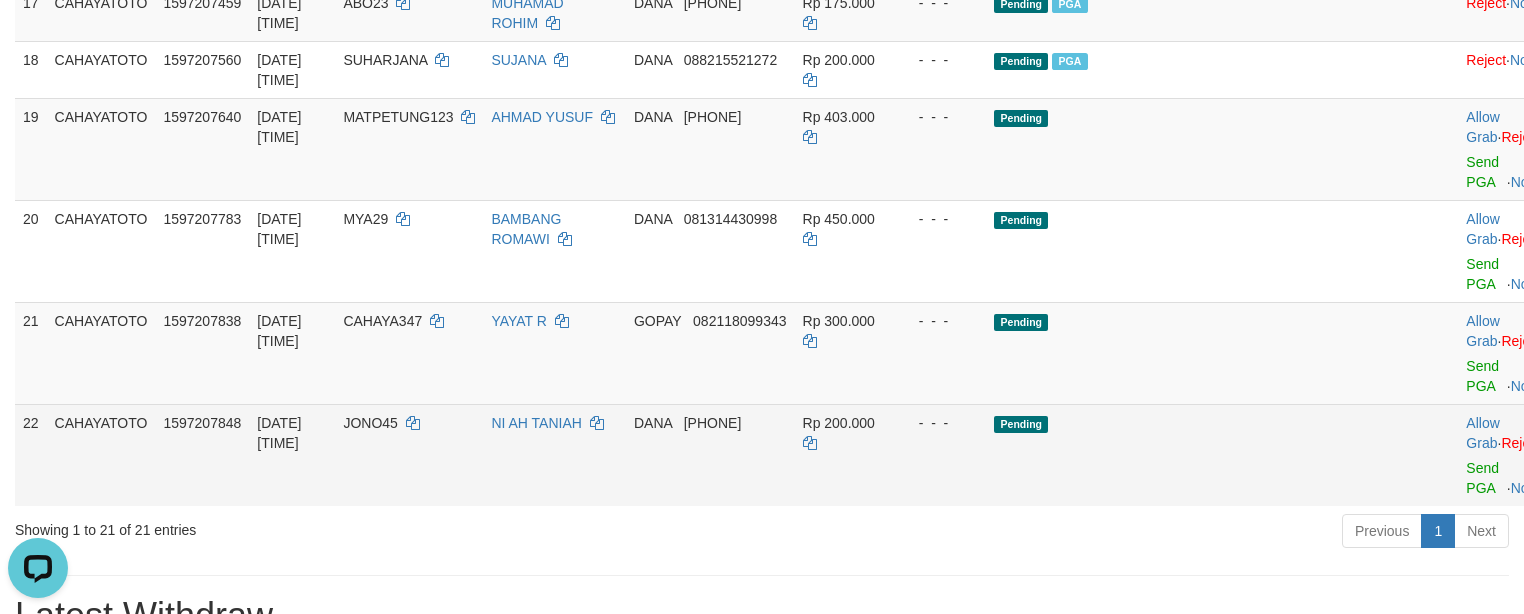 scroll, scrollTop: 1363, scrollLeft: 0, axis: vertical 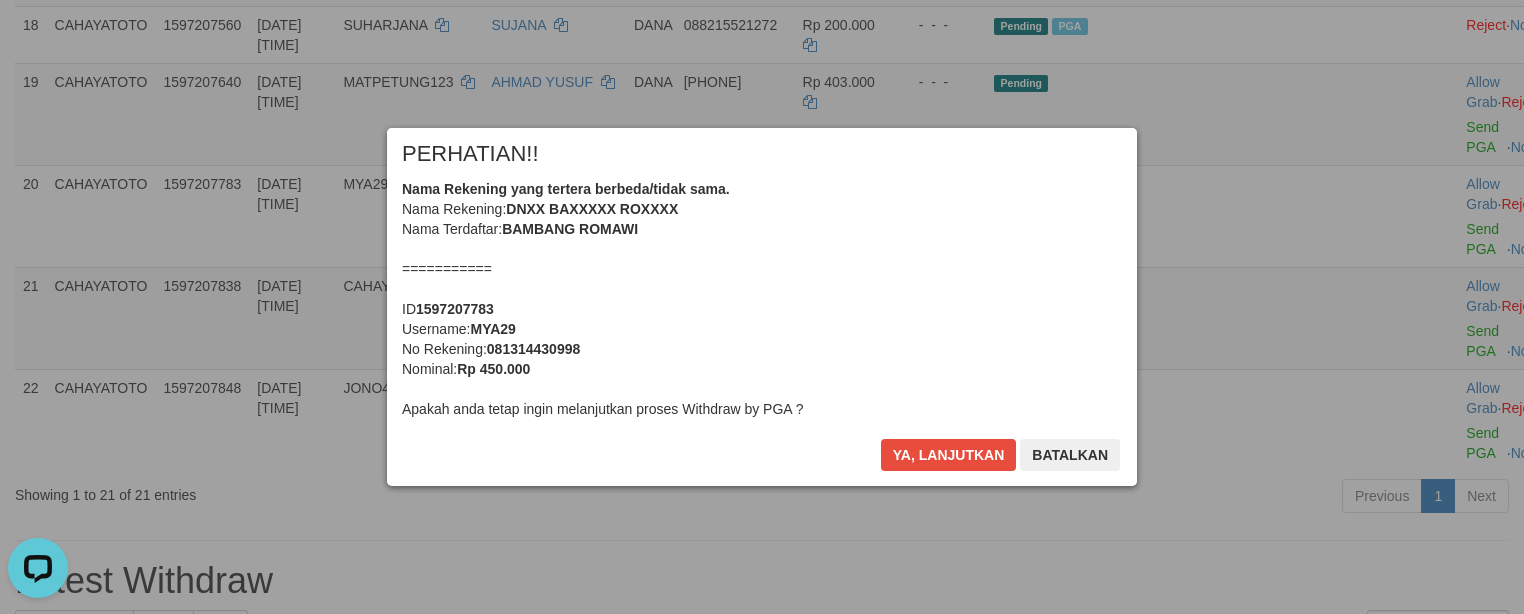 click on "Nama Rekening yang tertera berbeda/tidak sama. Nama Rekening:  DNXX BAXXXXX ROXXXX Nama Terdaftar:  BAMBANG ROMAWI =========== ID  1597207783 Username:  MYA29 No Rekening:  [PHONE] Nominal:  Rp 450.000 Apakah anda tetap ingin melanjutkan proses Withdraw by PGA ?" at bounding box center [762, 299] 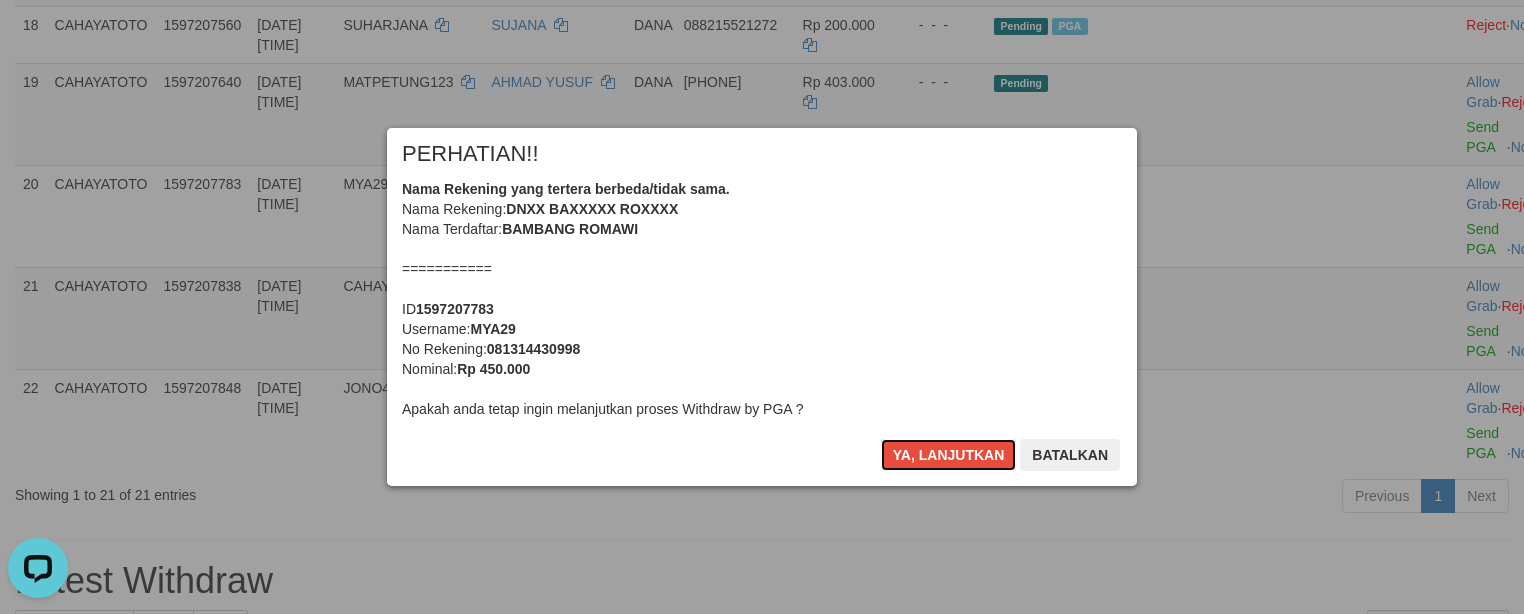 type 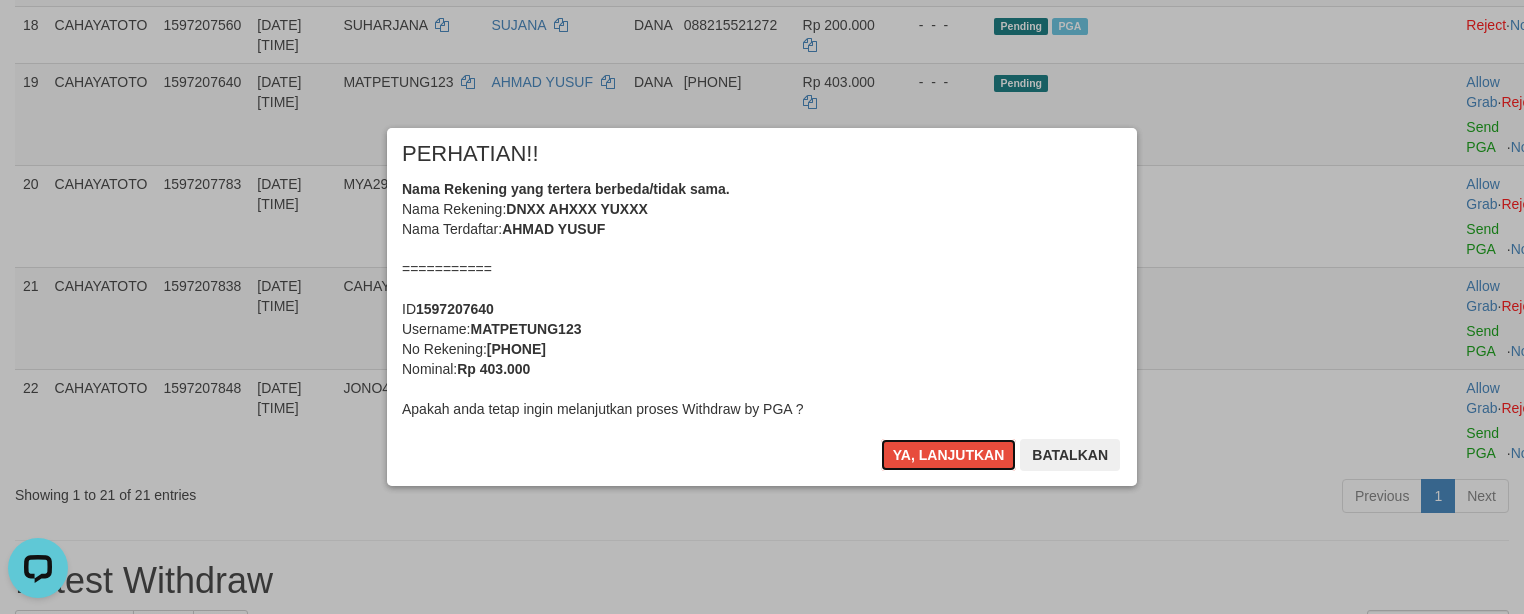 click on "Nama Rekening yang tertera berbeda/tidak sama. Nama Rekening:  DNXX AHXXX YUXXX Nama Terdaftar:  AHMAD YUSUF =========== ID  1597207640 Username:  MATPETUNG123 No Rekening:  [PHONE] Nominal:  Rp 403.000 Apakah anda tetap ingin melanjutkan proses Withdraw by PGA ?" at bounding box center (762, 299) 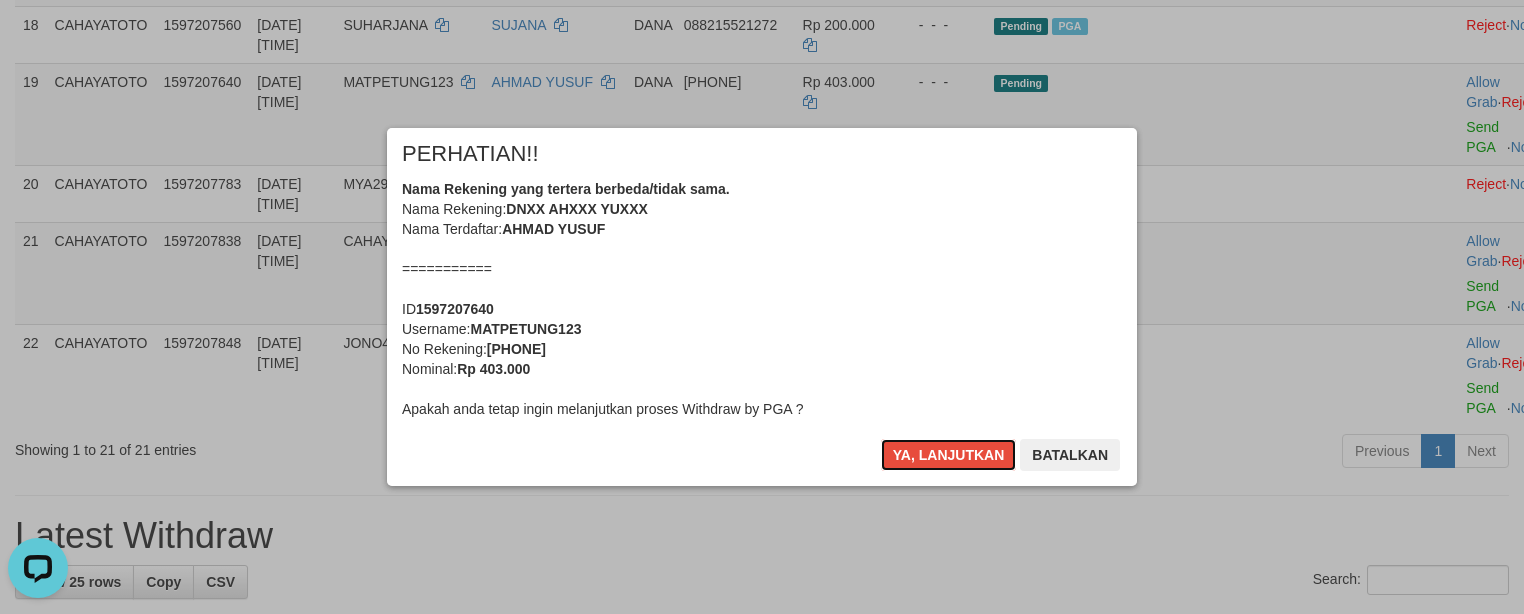 click on "Ya, lanjutkan" at bounding box center [949, 455] 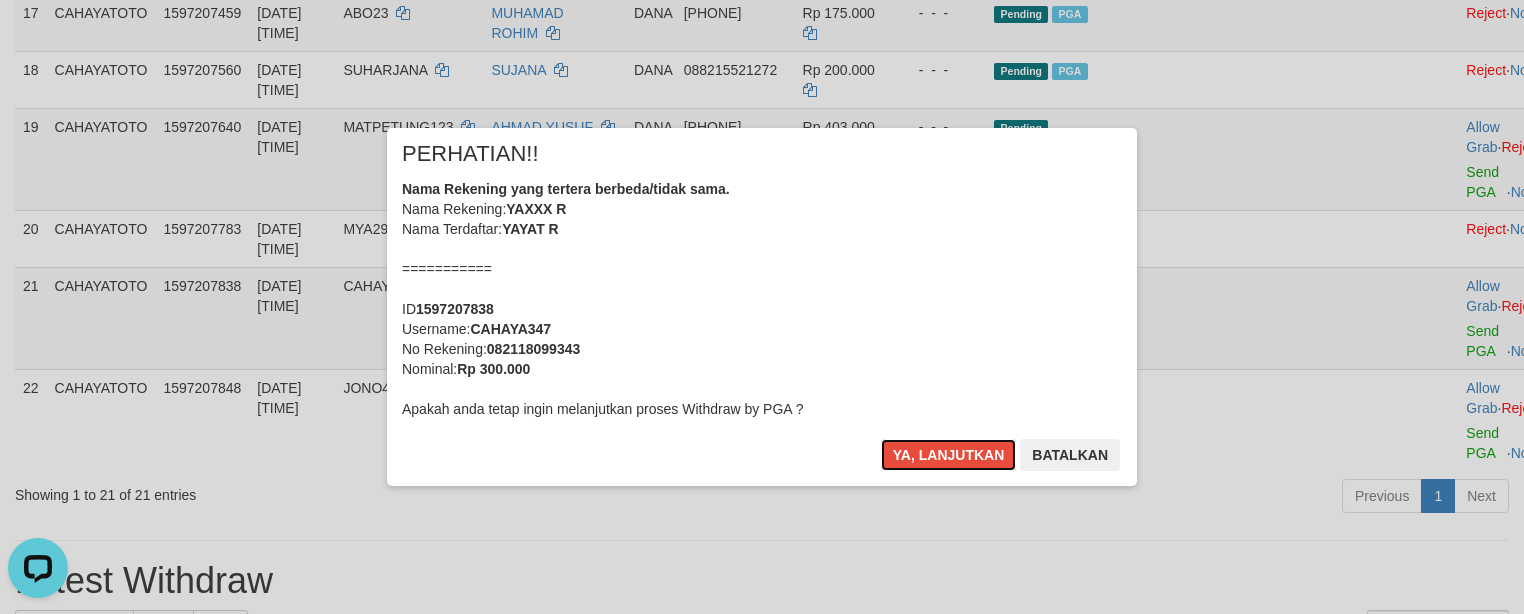 click on "Nama Rekening yang tertera berbeda/tidak sama. Nama Rekening:  YAXXX R Nama Terdaftar:  YAYAT R =========== ID  1597207838 Username:  CAHAYA347 No Rekening:  [PHONE] Nominal:  Rp 300.000 Apakah anda tetap ingin melanjutkan proses Withdraw by PGA ?" at bounding box center (762, 299) 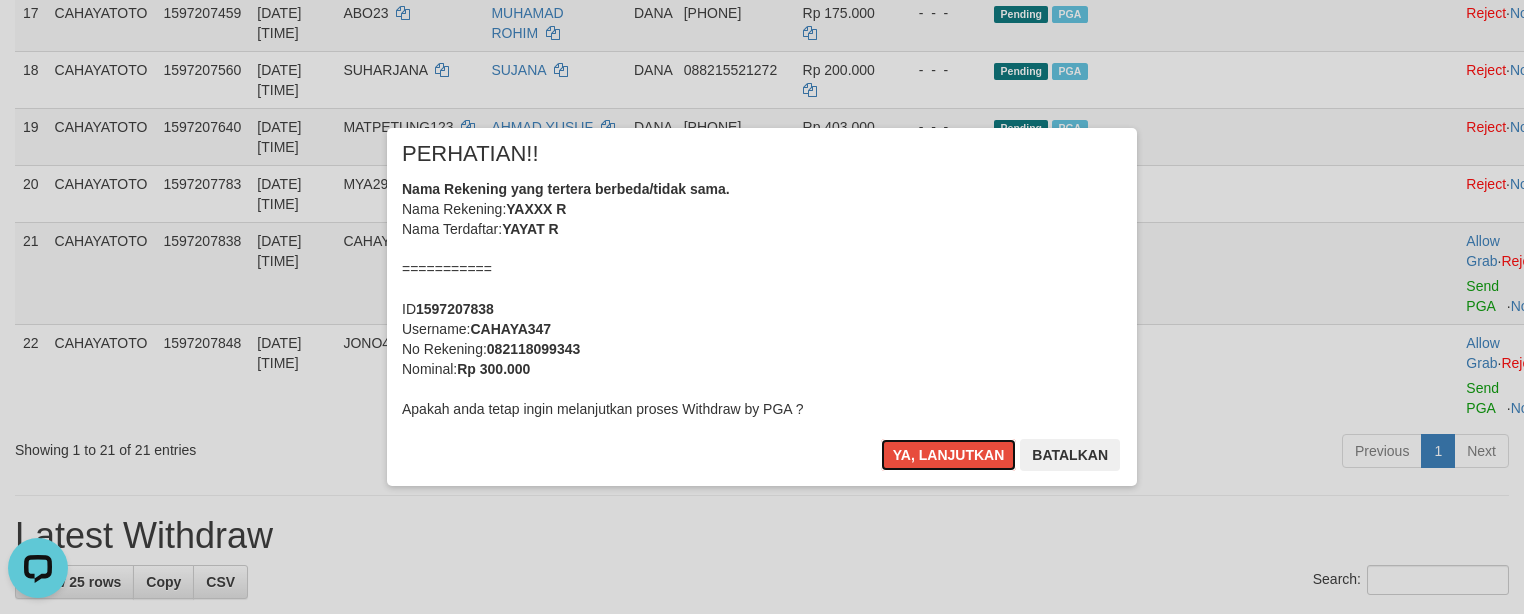 click on "Ya, lanjutkan" at bounding box center (949, 455) 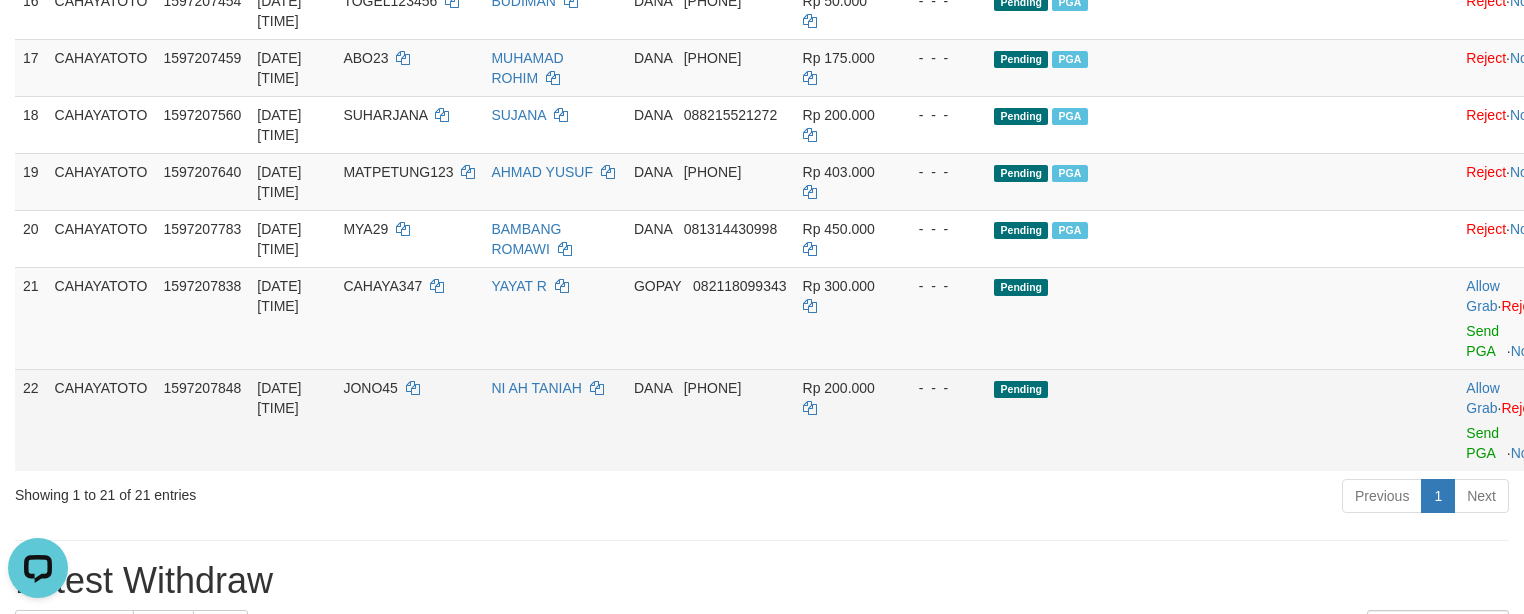 click on "1 CAHAYATOTO 1595105525 [DATE] [TIME] KOTANG9    AGUS SYAMSUDDIN    DANA     [PHONE] Rp 350.000    -  -  - Grabbed   PGA   PGA Pending 000 {"status":"000","data":{"unique_id":"1609-1595105525-20250803","reference_no":"TF_250803_OR78BDC436E8D463D0JQ","amount":"350000.00","fee":"0.00","merchant_surcharge_rate":"0.00","charge_to":"MERC","payout_amount":"350000.00","disbursement_status":0,"disbursement_description":"ON PROCESS","created_at":"2025-08-03 00:36:46","executed_at":"2025-08-03 00:36:46","bank":{"code":"dana","name":"DANA","account_number":"[PHONE]","account_name":"AGUS SYAMSUDDIN"},"note":"byjanggotawd1","merchant_balance":{"balance_effective":800068547,"balance_pending":1481277937,"balance_disbursement":220879009,"balance_collection":11510049686}}} PGA Ref. No:  TF_250803_OR78BDC436E8D463D0JQ  Vendor: Lambda AUTOWD-BOT-PGA Reject ·    Check Trans    ·    Note 2 CAHAYATOTO 1597206114 [DATE] [TIME] ULTRAMAN26    SARPANTO    DANA     [PHONE]" at bounding box center [786, -234] 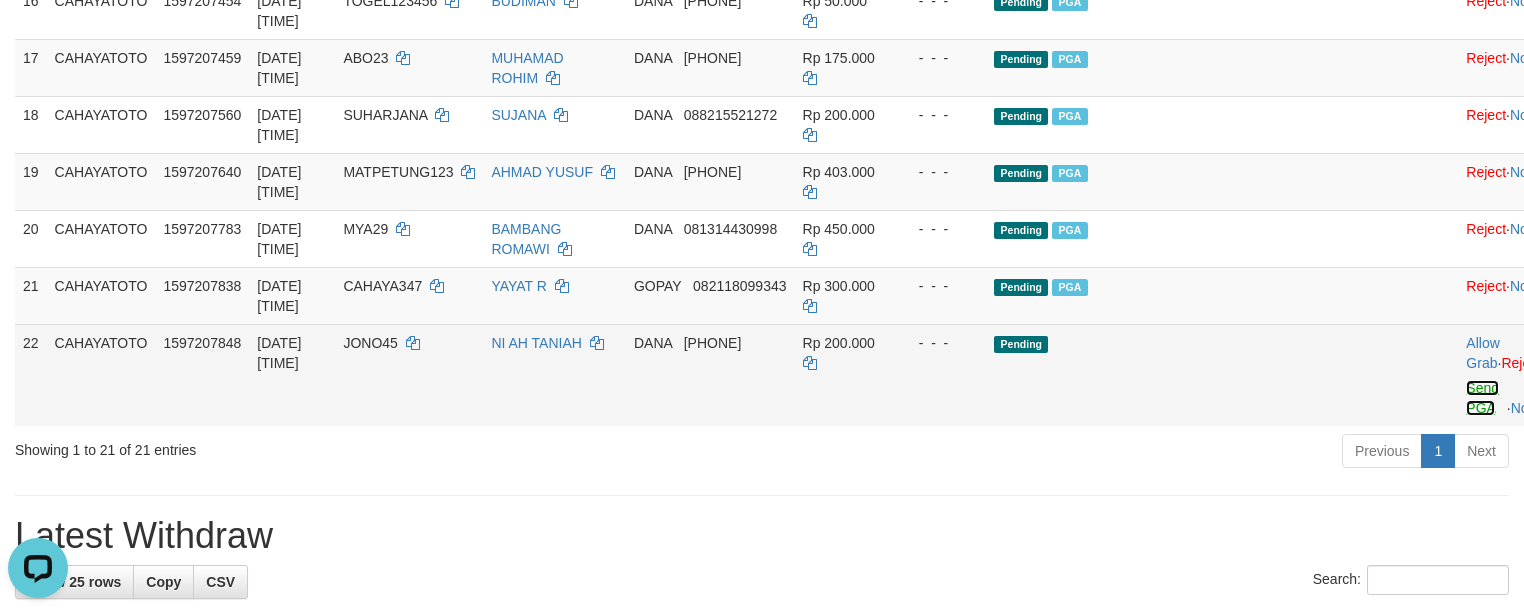 click on "Send PGA" at bounding box center [1482, 398] 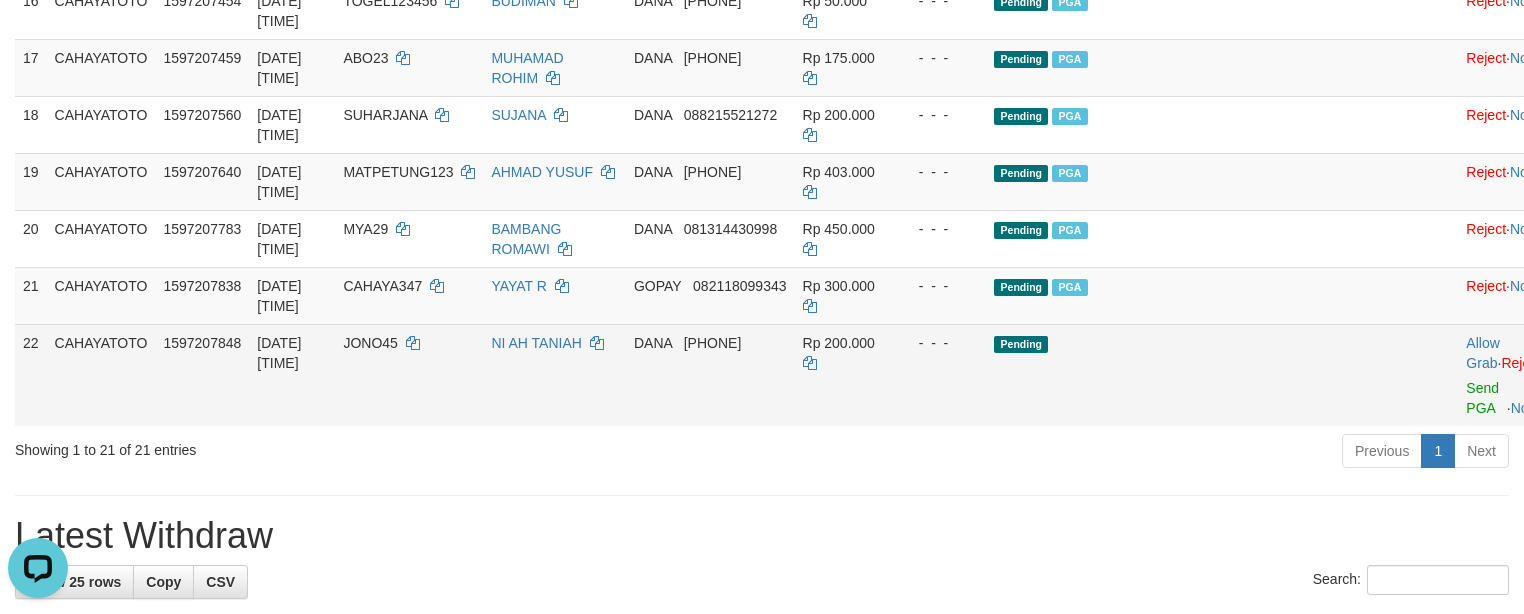 click on "Rp 200.000" at bounding box center [845, 375] 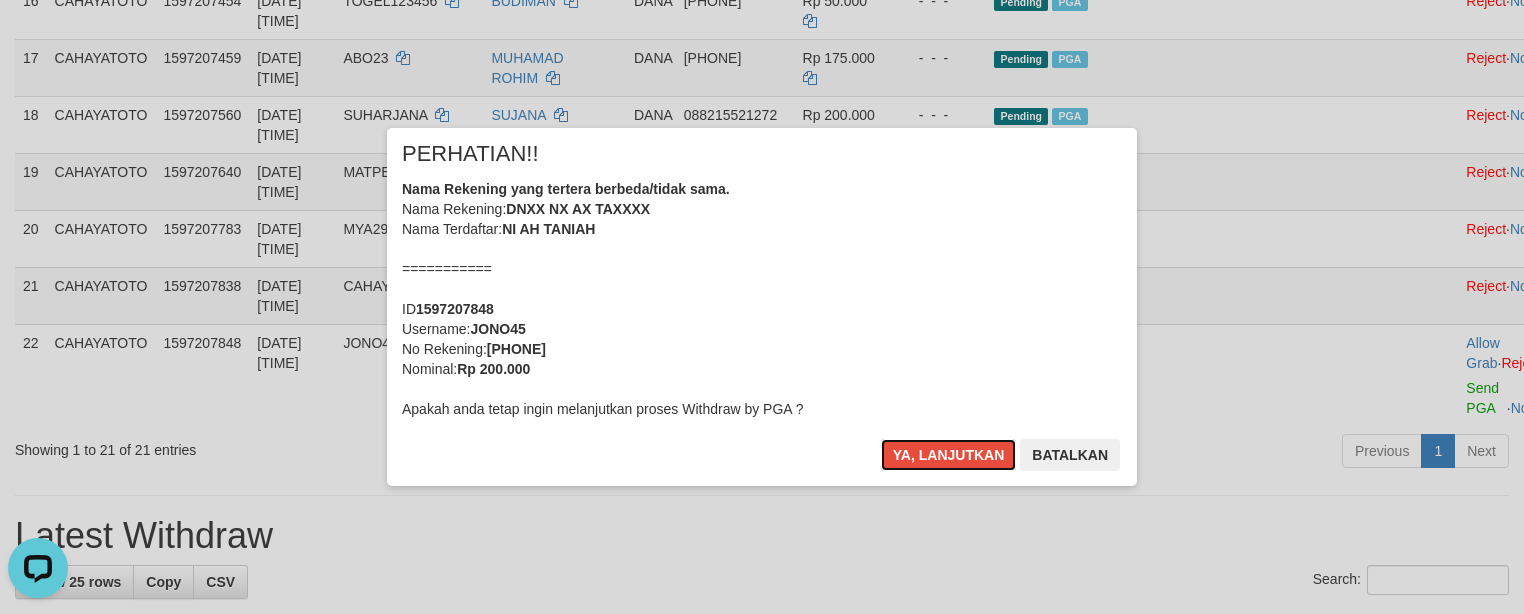 click on "Nama Rekening yang tertera berbeda/tidak sama. Nama Rekening:  DNID SUJXXX Nama Terdaftar:  SUJANA =========== ID  1597207560 Username:  SUHARJANA No Rekening:  [PHONE] Nominal:  Rp 200.000 Apakah anda tetap ingin melanjutkan proses Withdraw by PGA ?" at bounding box center (762, 299) 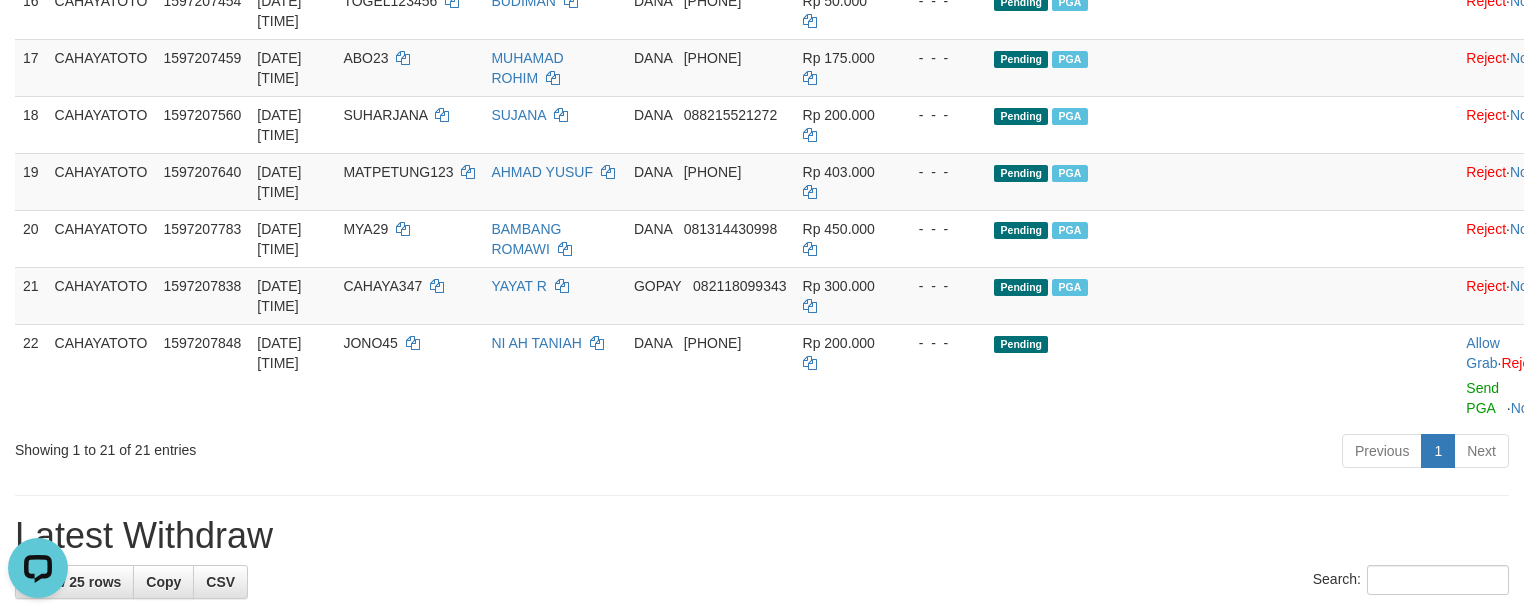 click on "Pending   PGA" at bounding box center [1180, 295] 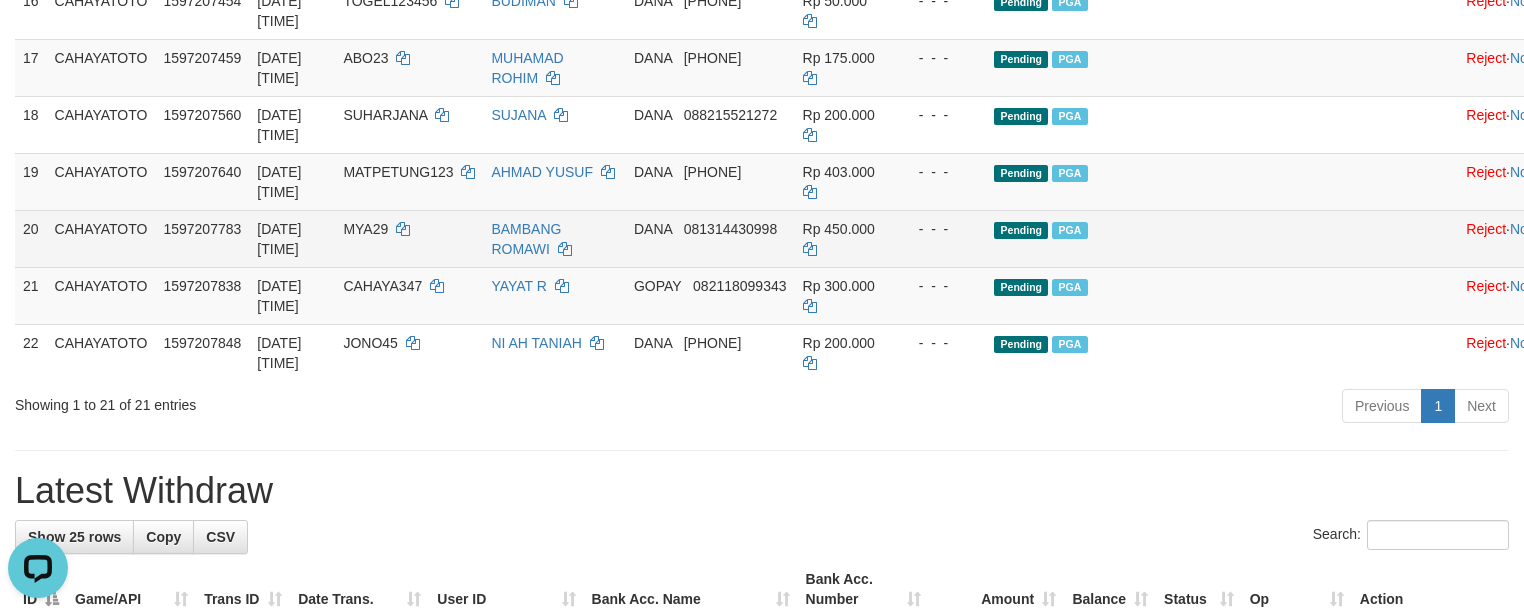 click on "Pending   PGA" at bounding box center [1180, 238] 